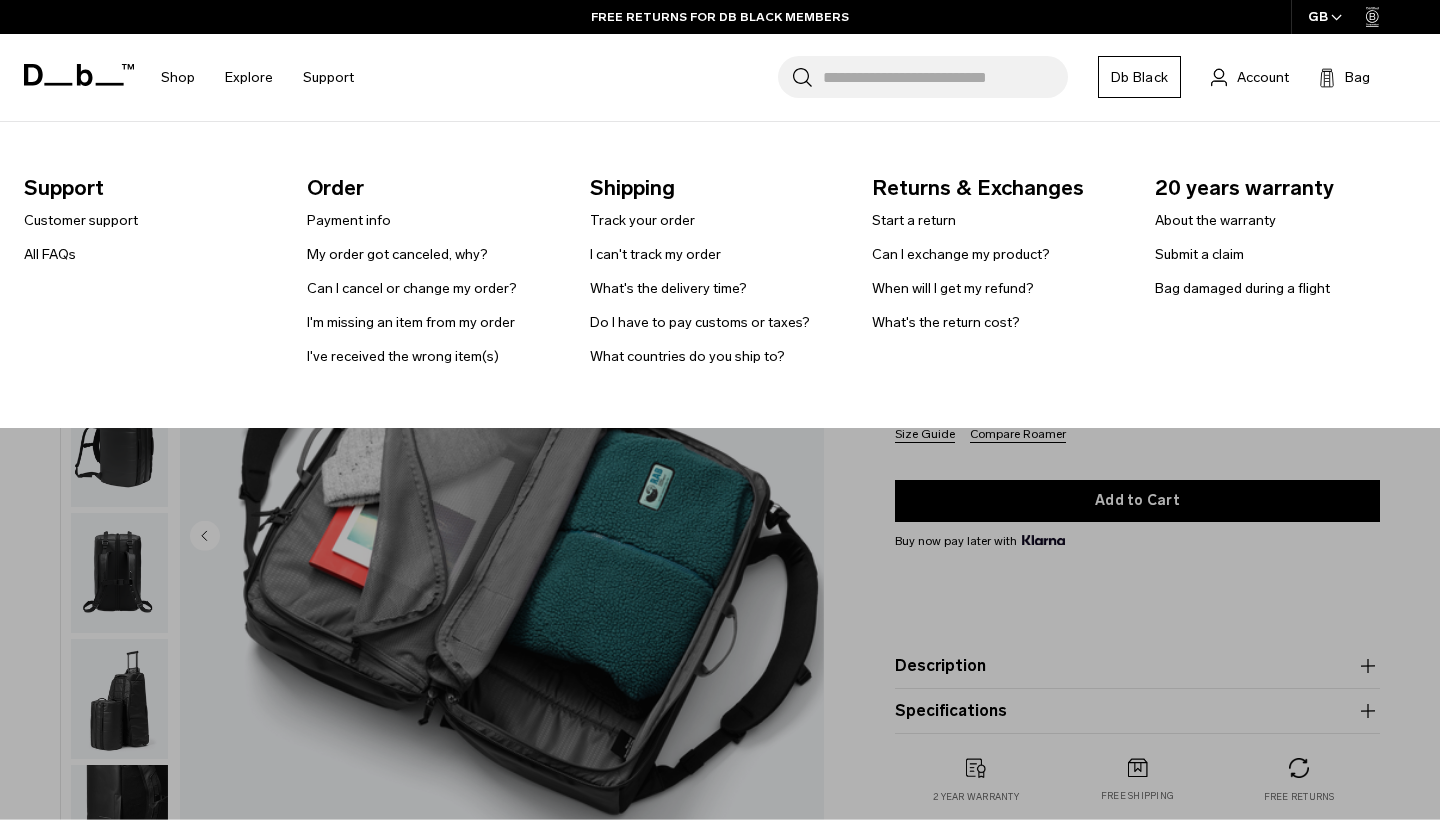 scroll, scrollTop: 118, scrollLeft: 0, axis: vertical 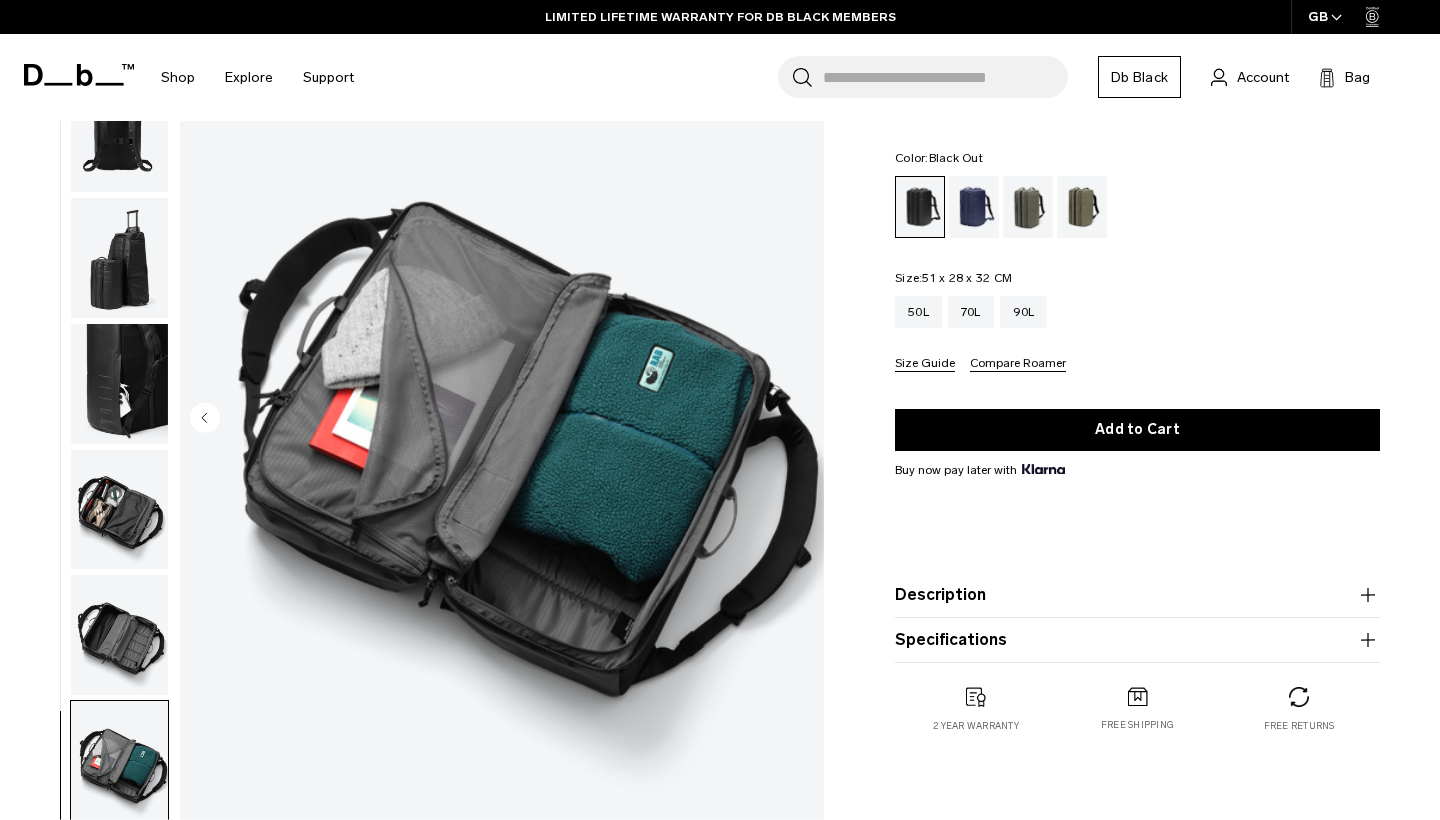click at bounding box center (502, 419) 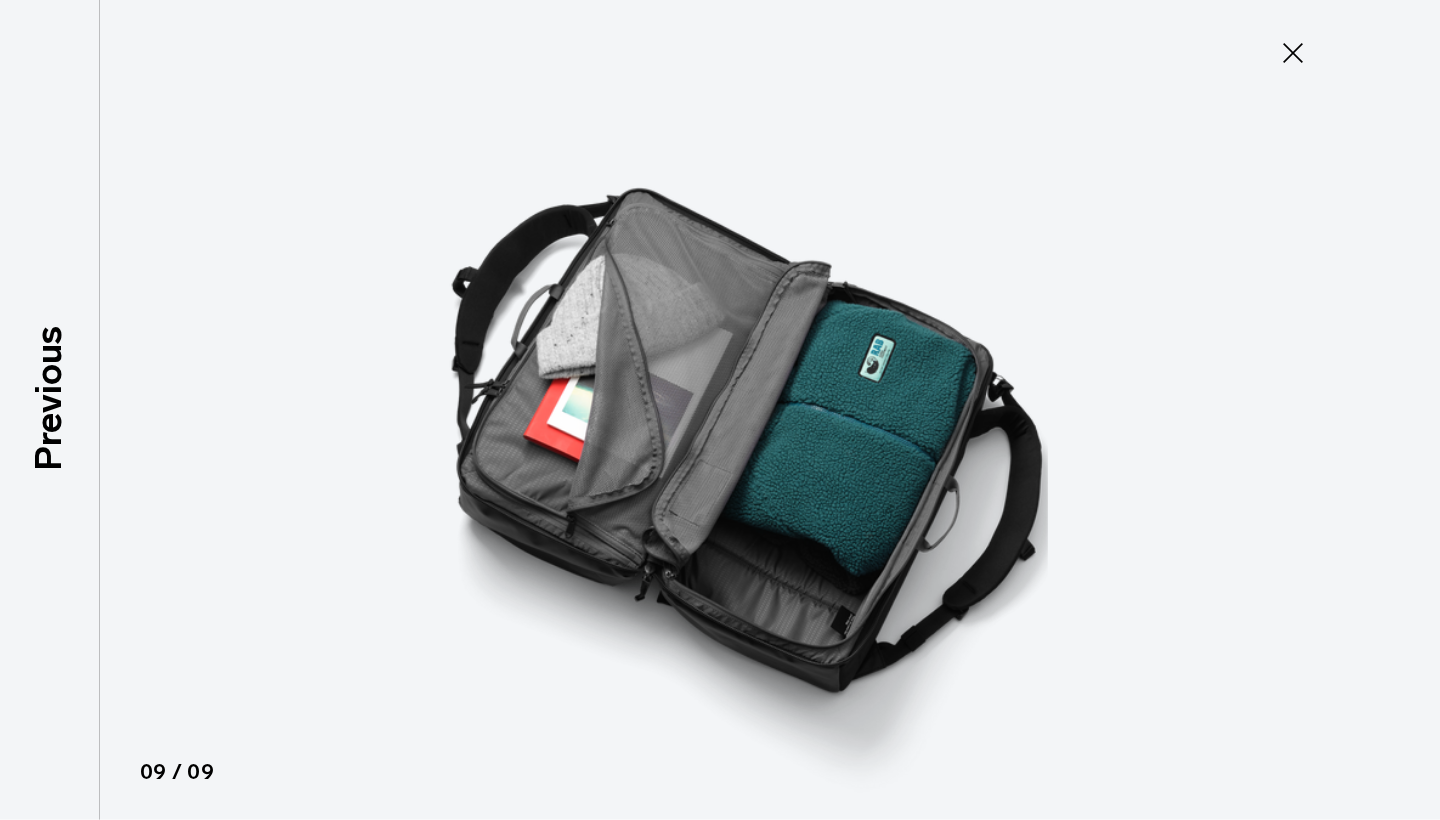 click 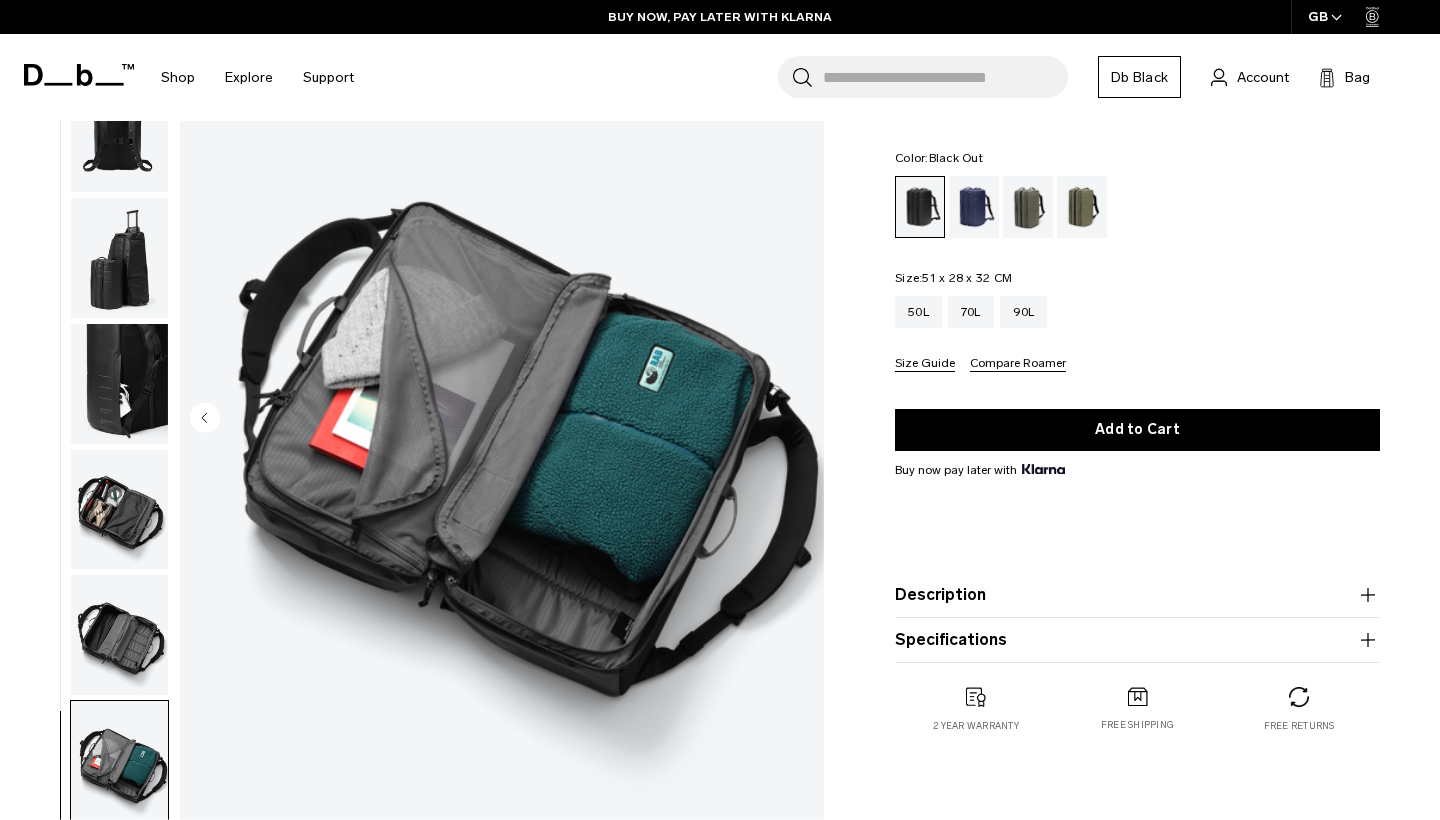 click at bounding box center (119, 510) 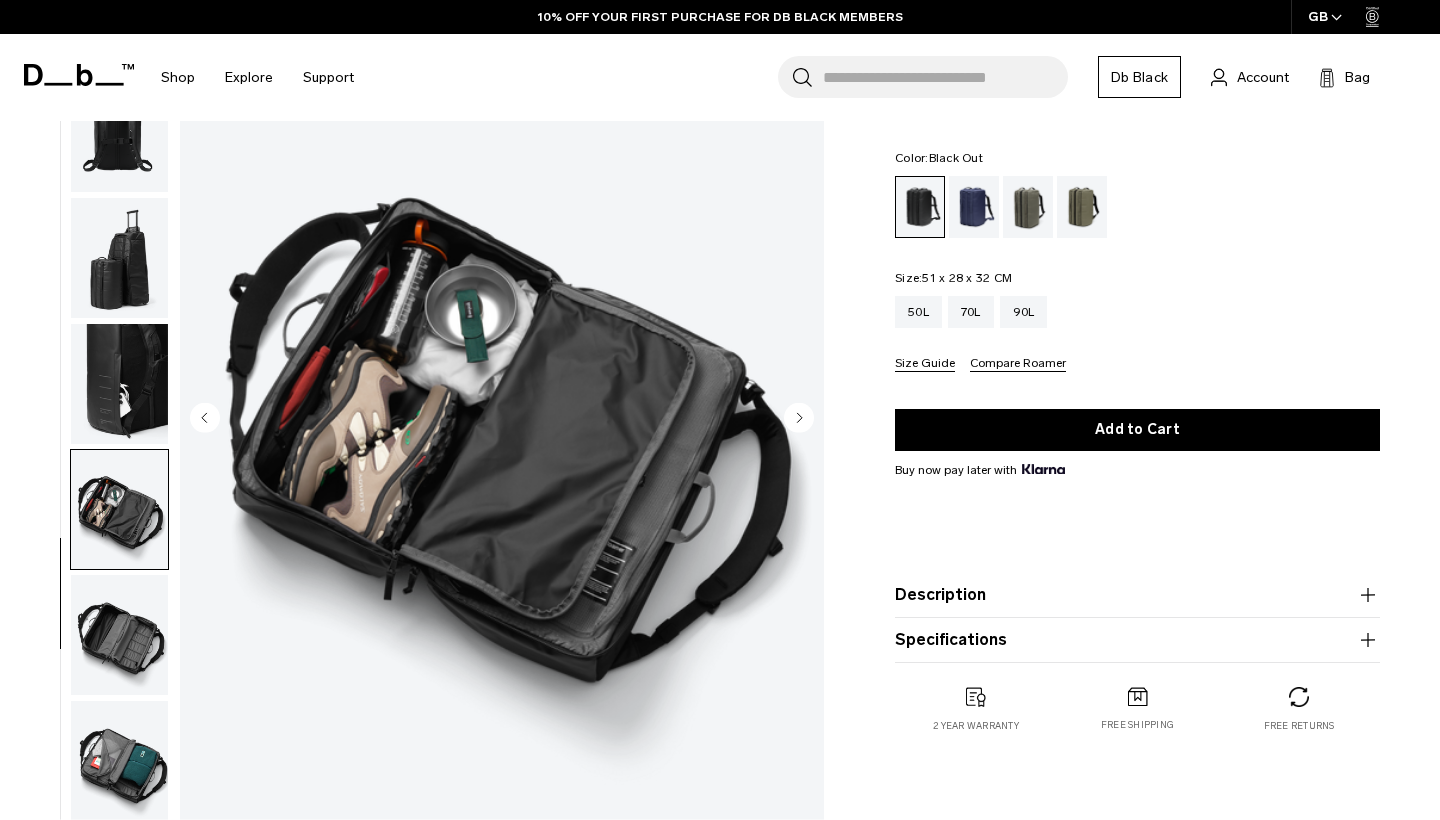 click at bounding box center [119, 635] 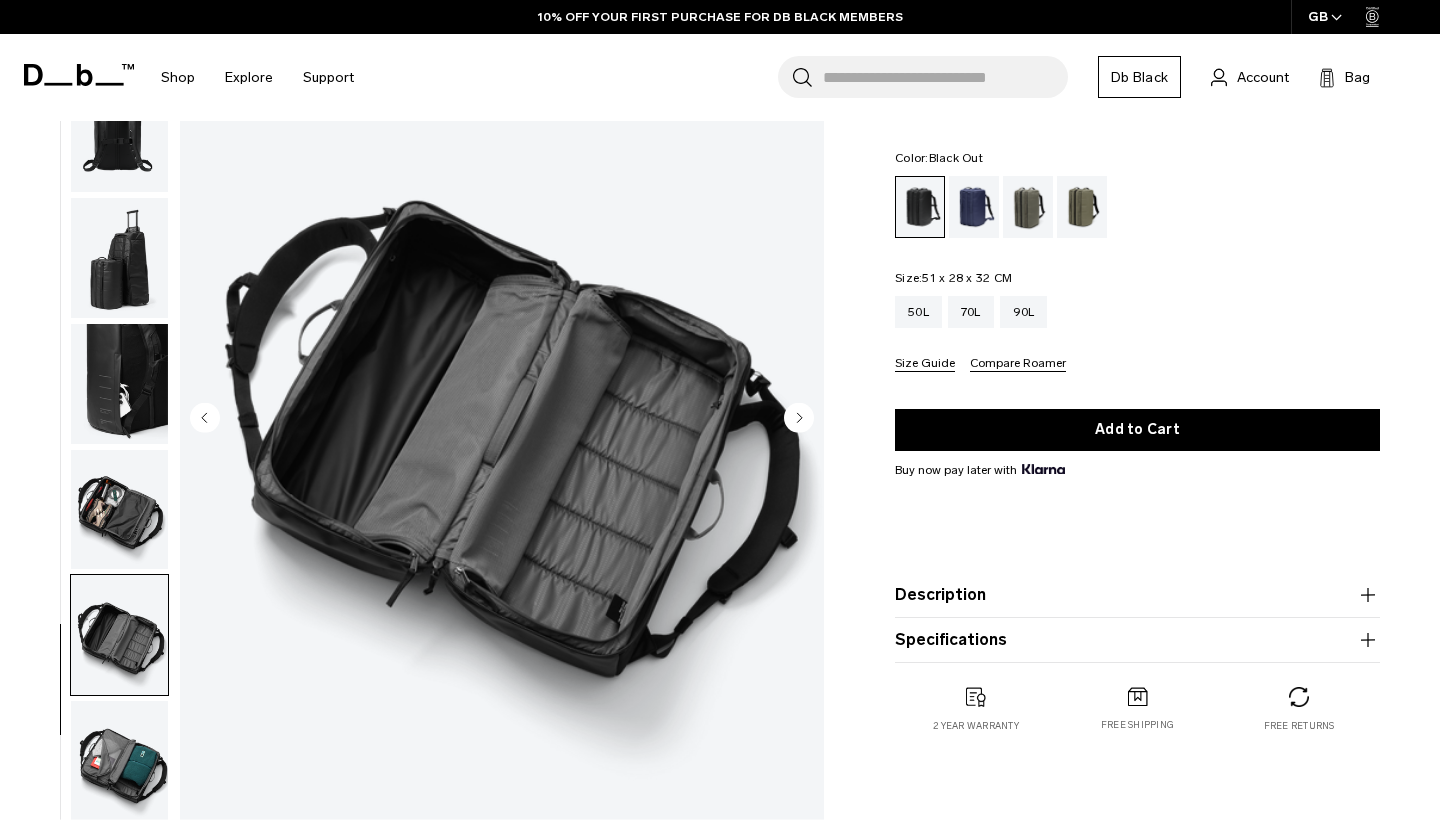 click at bounding box center (119, 761) 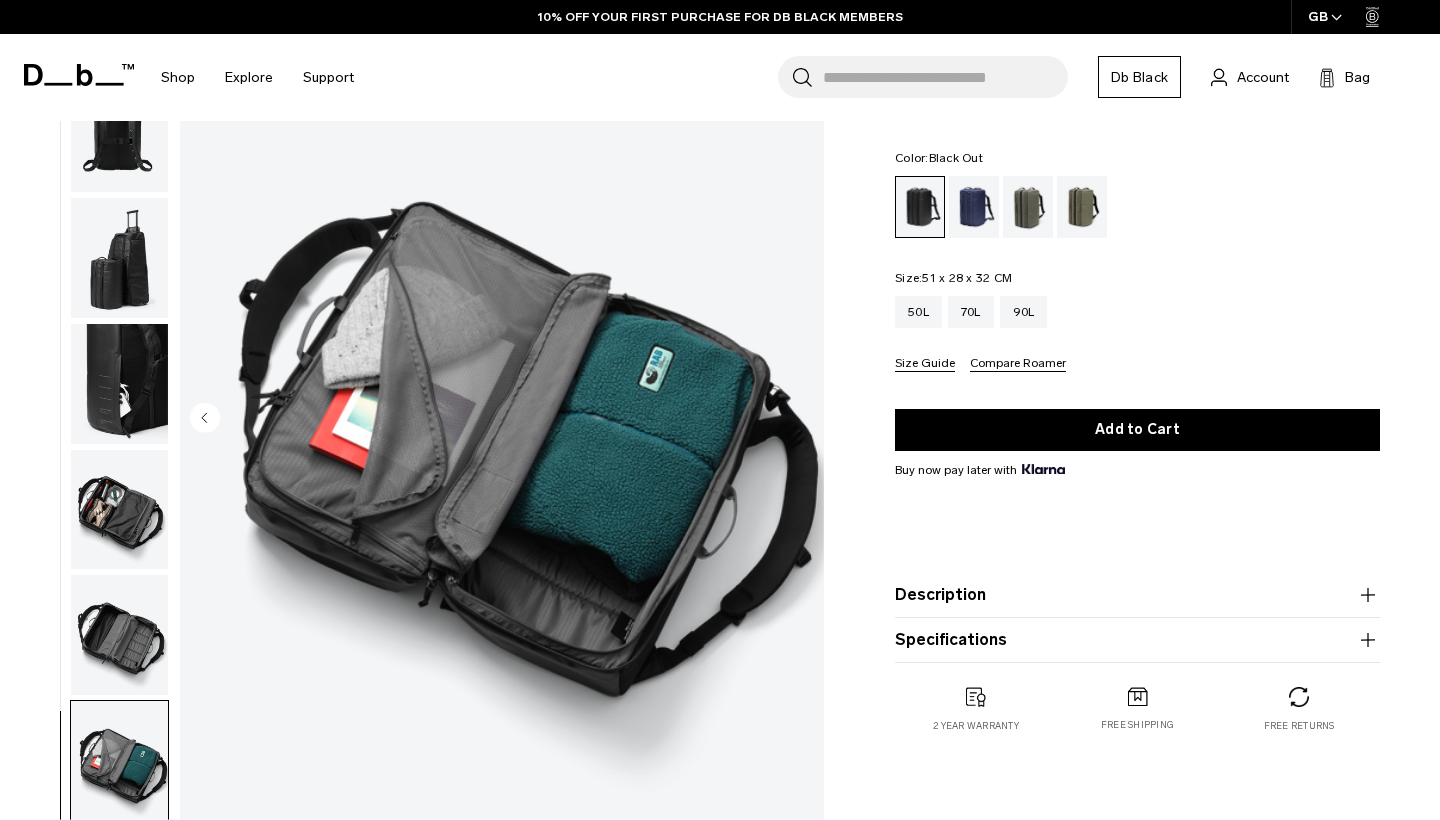 click at bounding box center (119, 258) 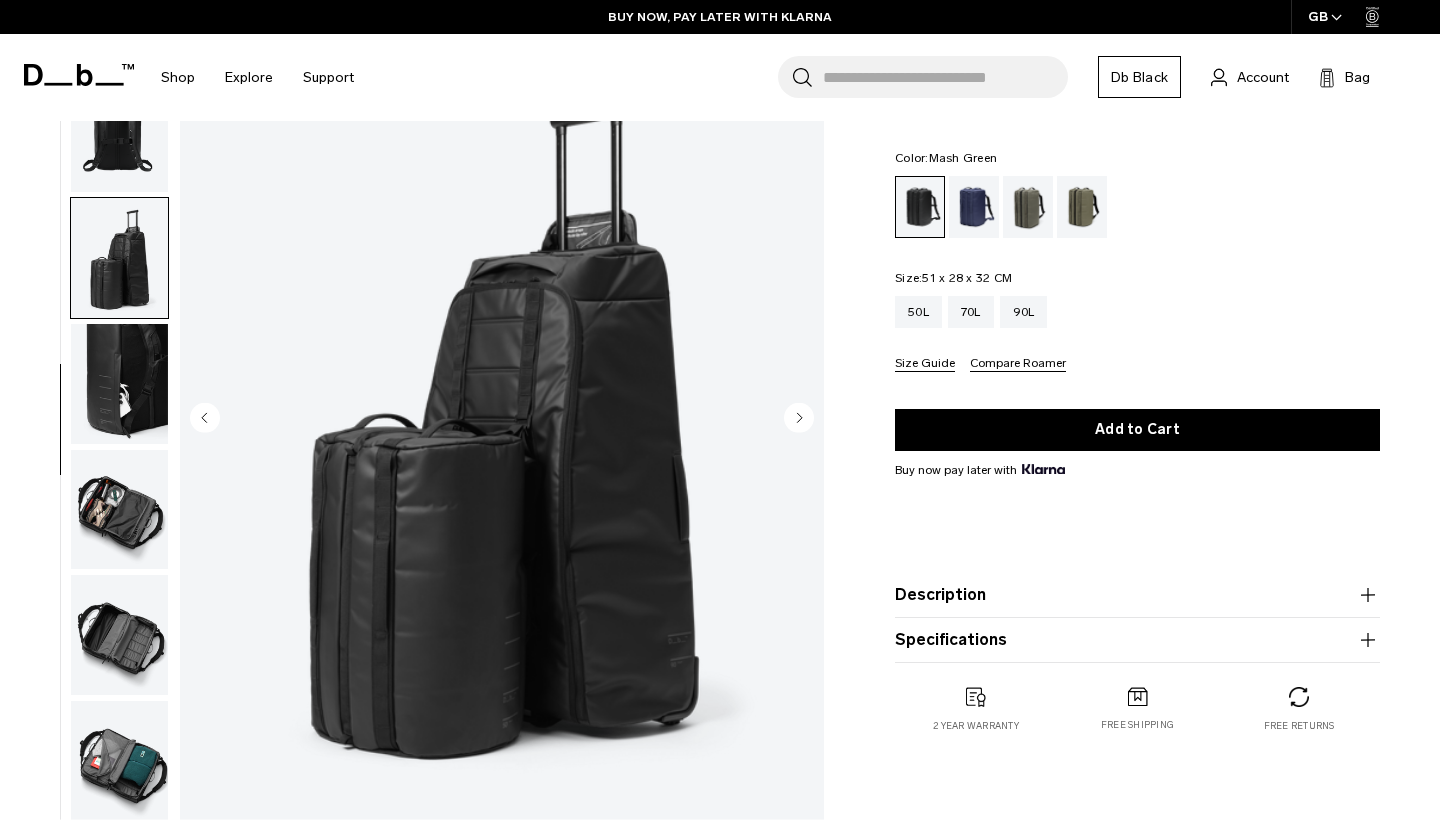 click at bounding box center (1082, 207) 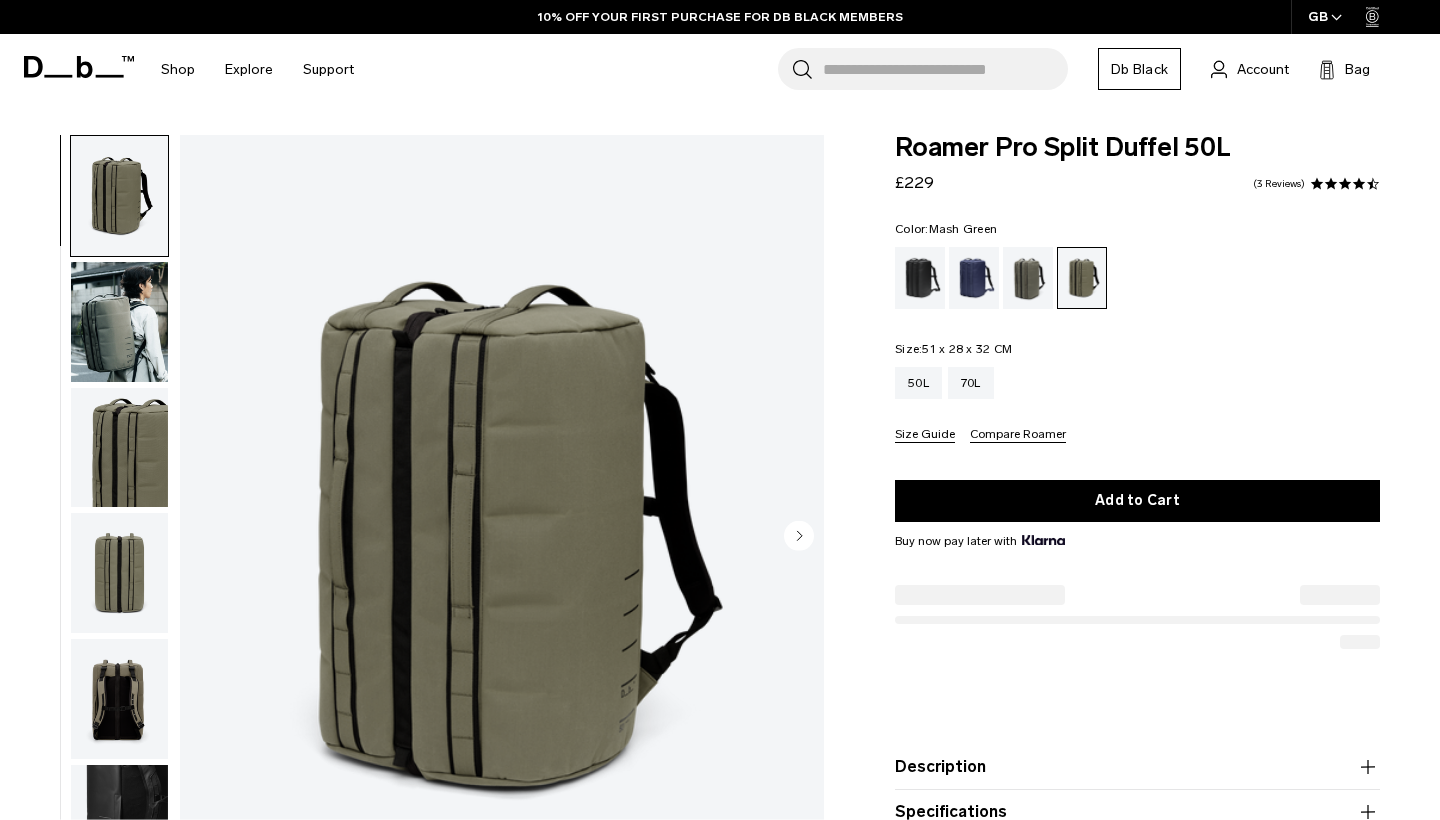 scroll, scrollTop: 0, scrollLeft: 0, axis: both 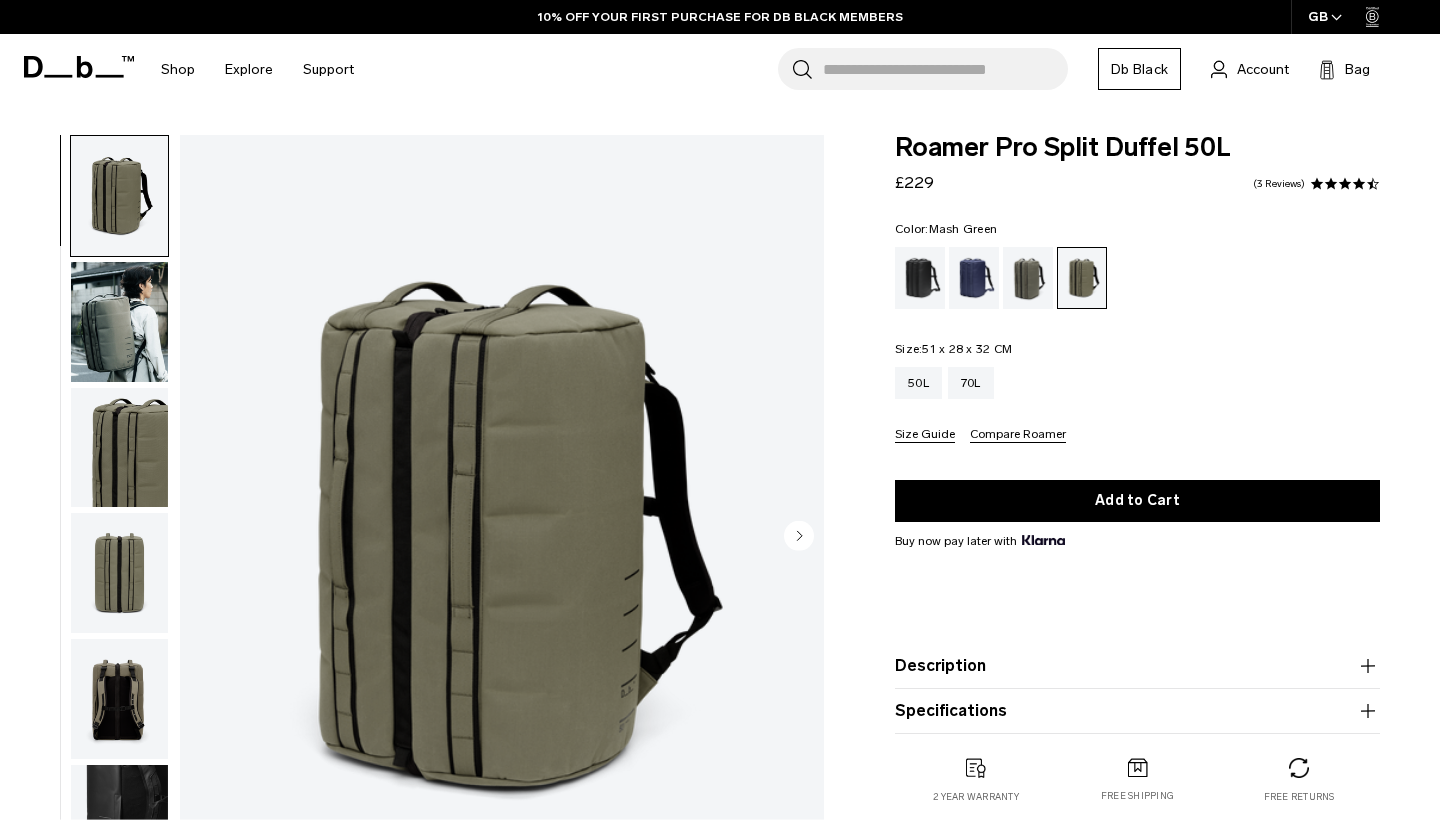 click at bounding box center (119, 322) 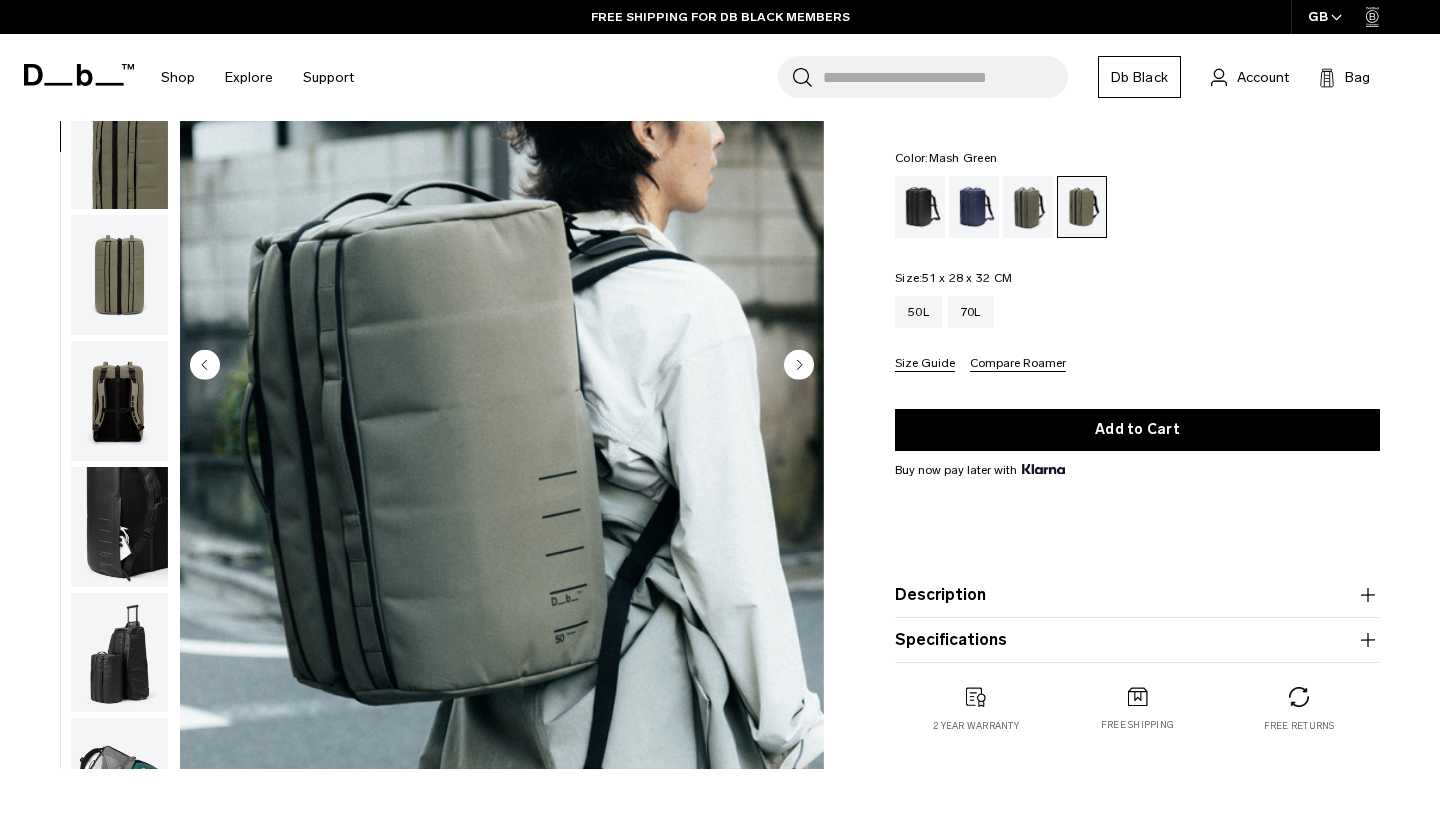 scroll, scrollTop: 0, scrollLeft: 0, axis: both 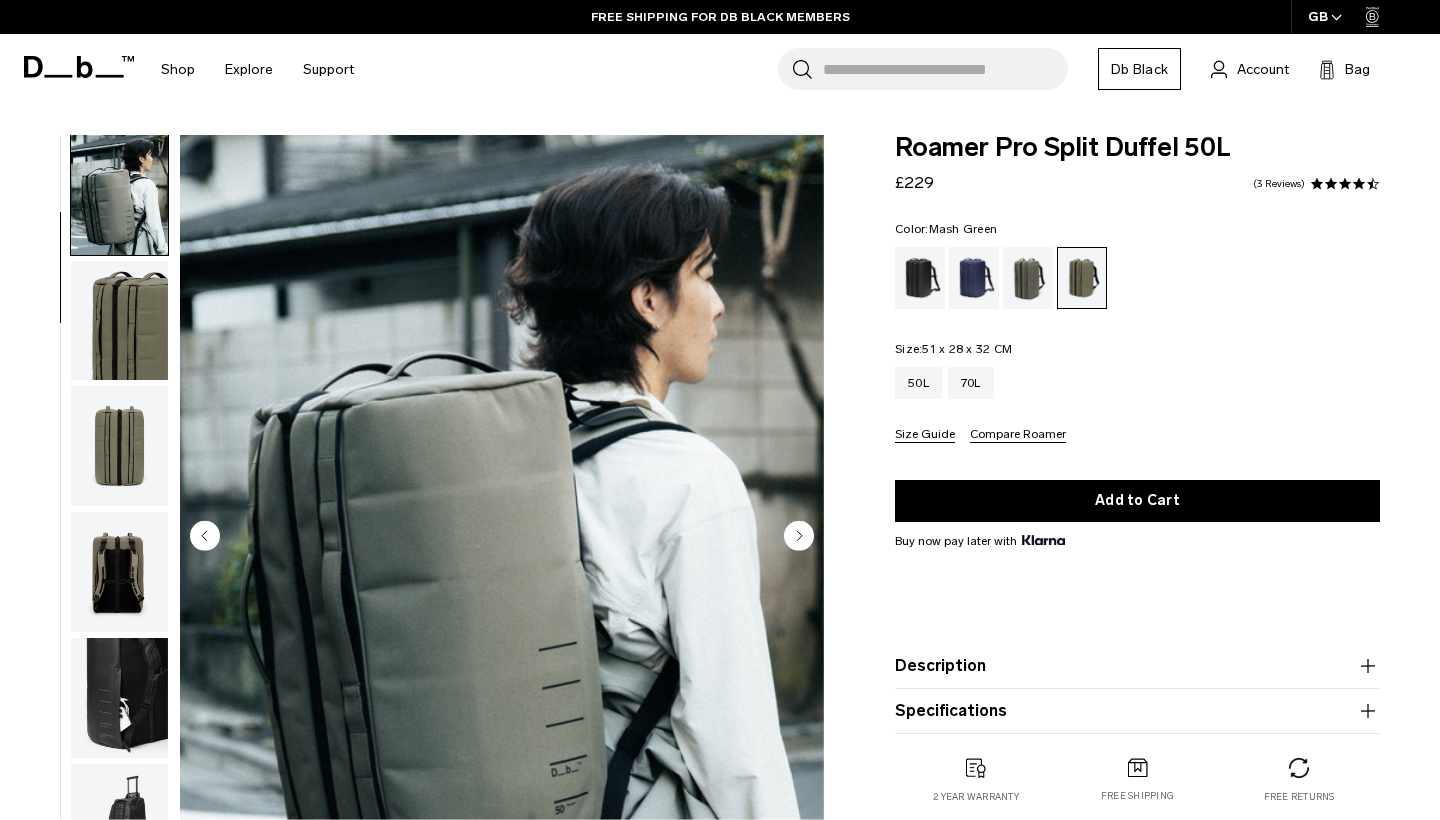 click 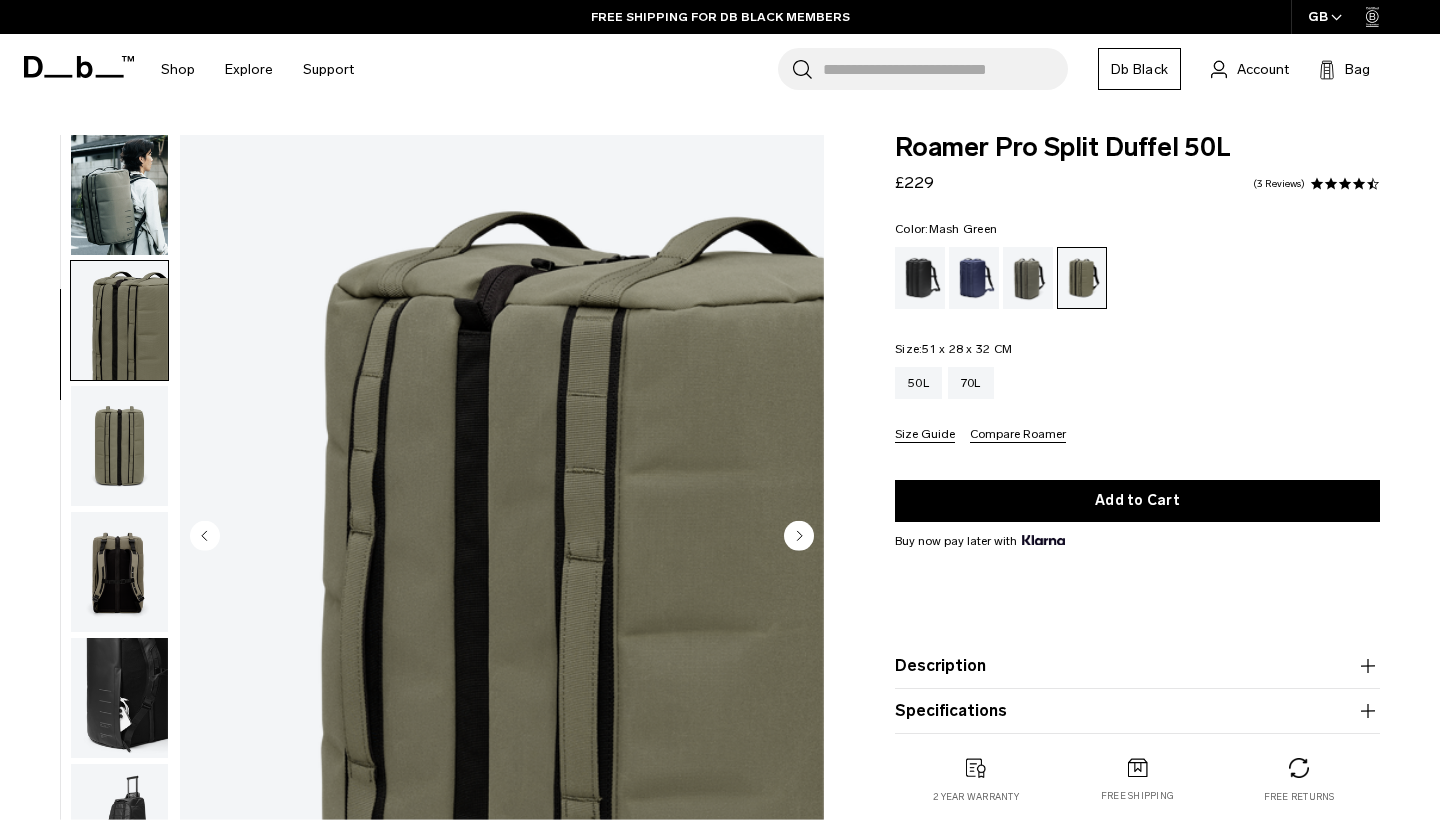 scroll, scrollTop: 254, scrollLeft: 0, axis: vertical 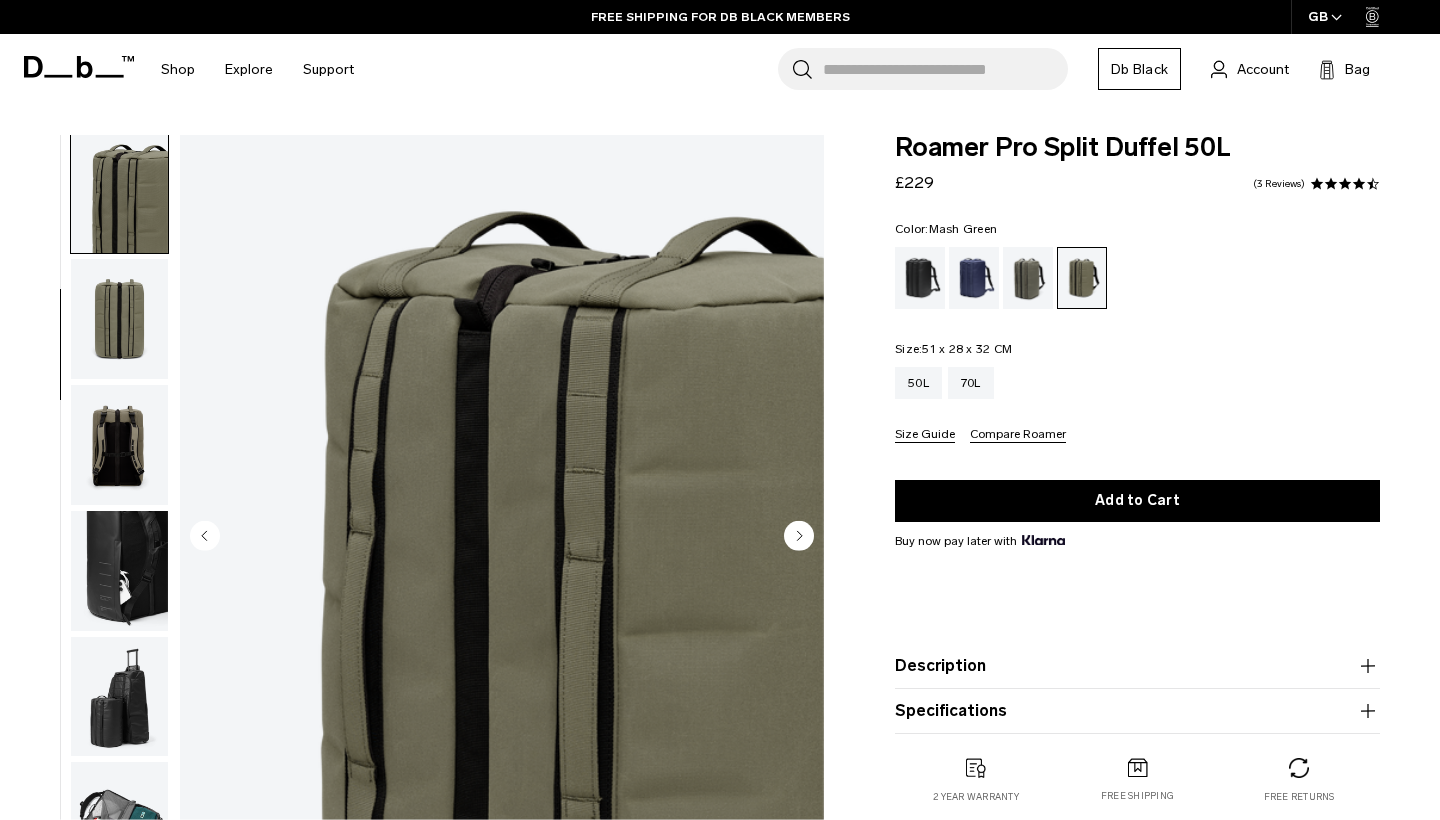 click 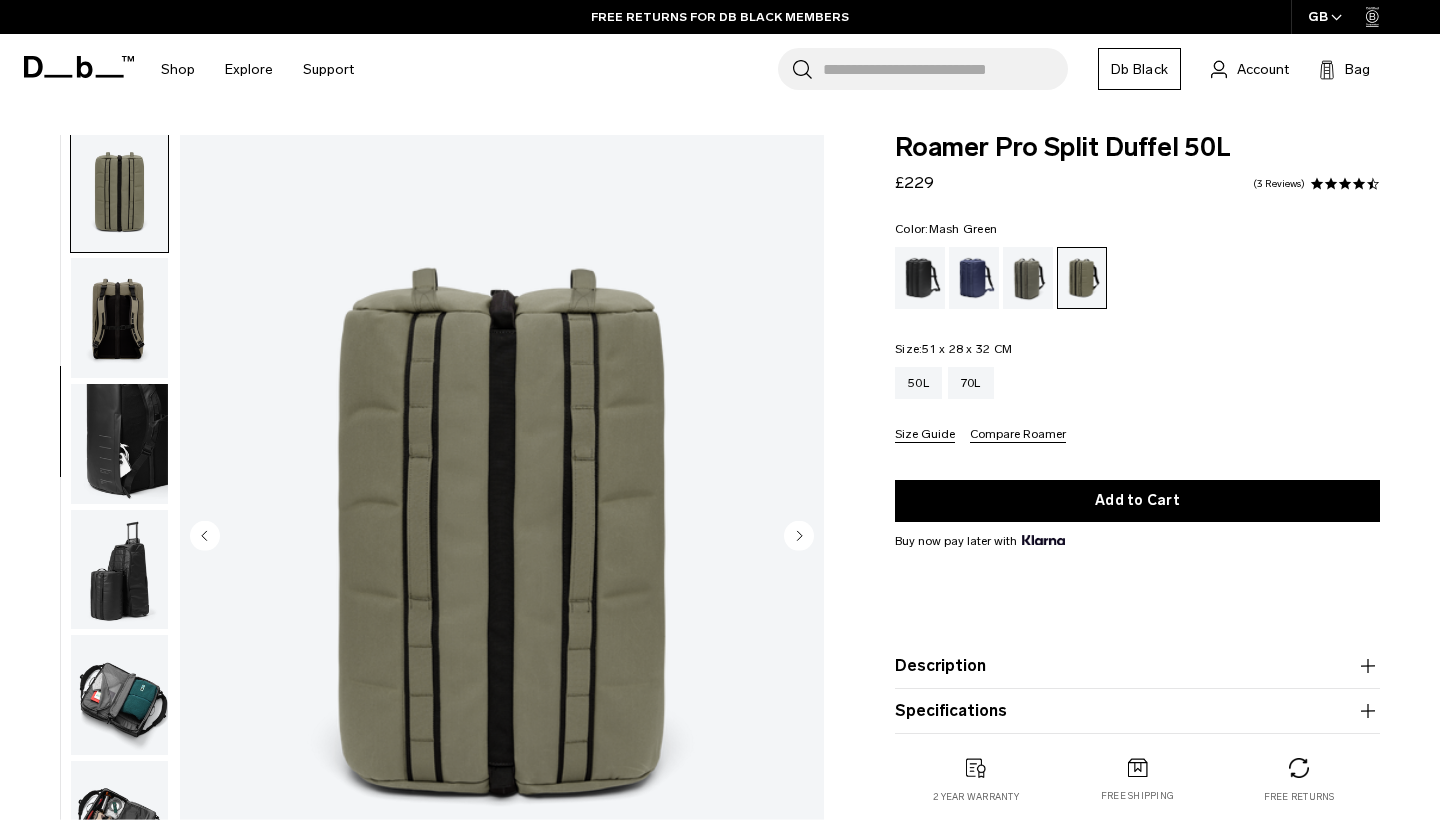 click at bounding box center [119, 444] 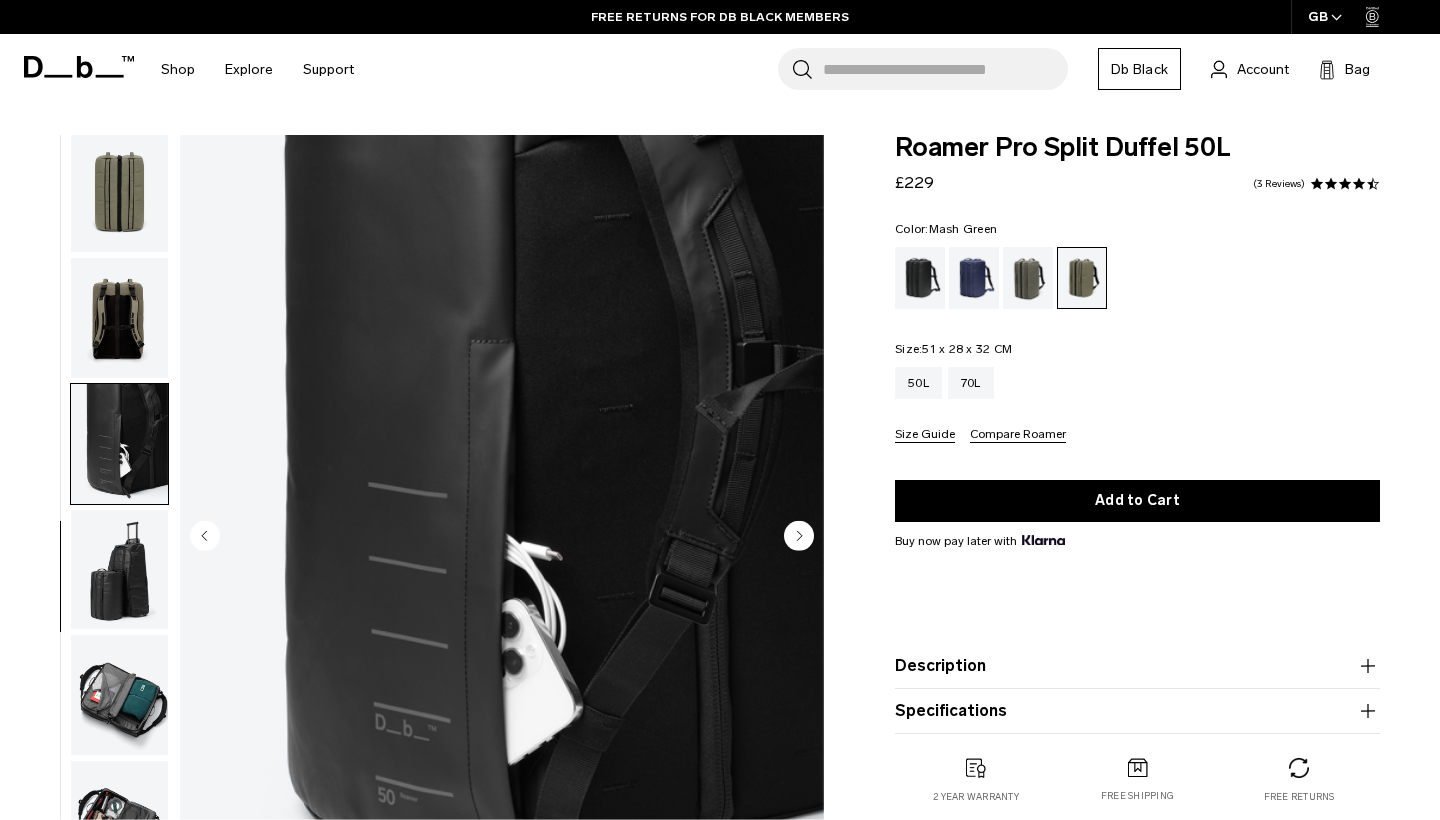 scroll, scrollTop: 461, scrollLeft: 0, axis: vertical 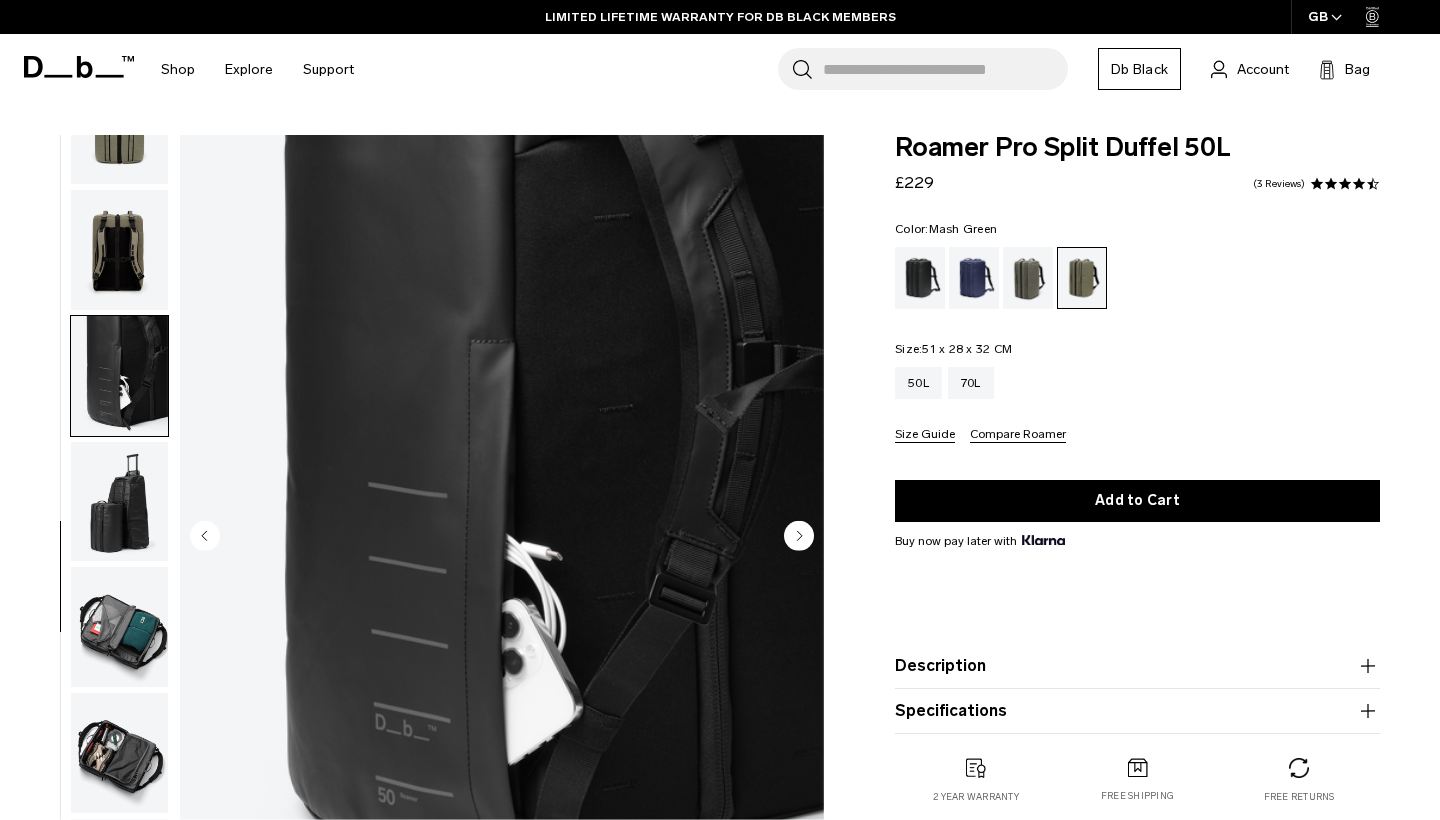 click 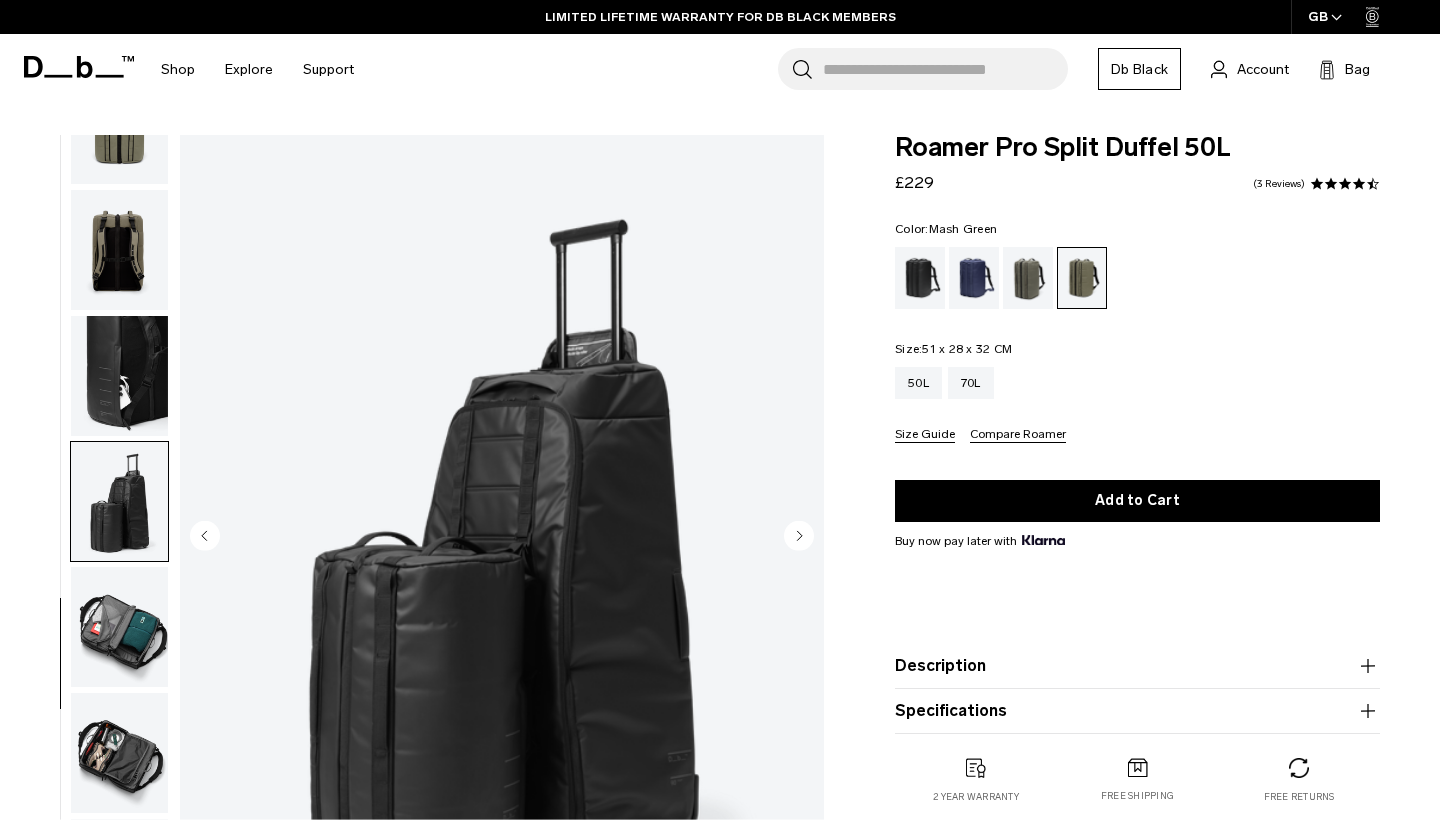 click 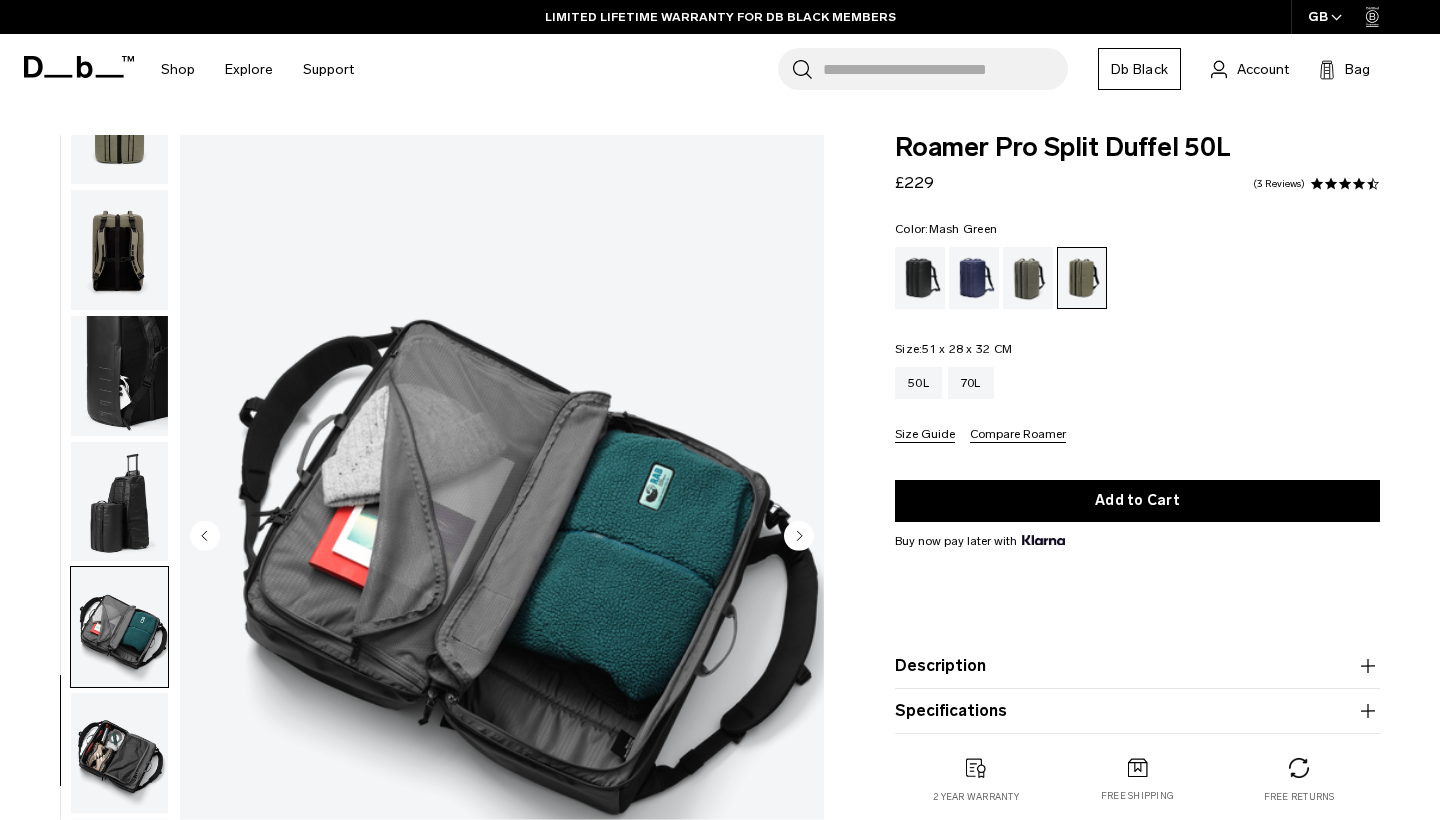 click 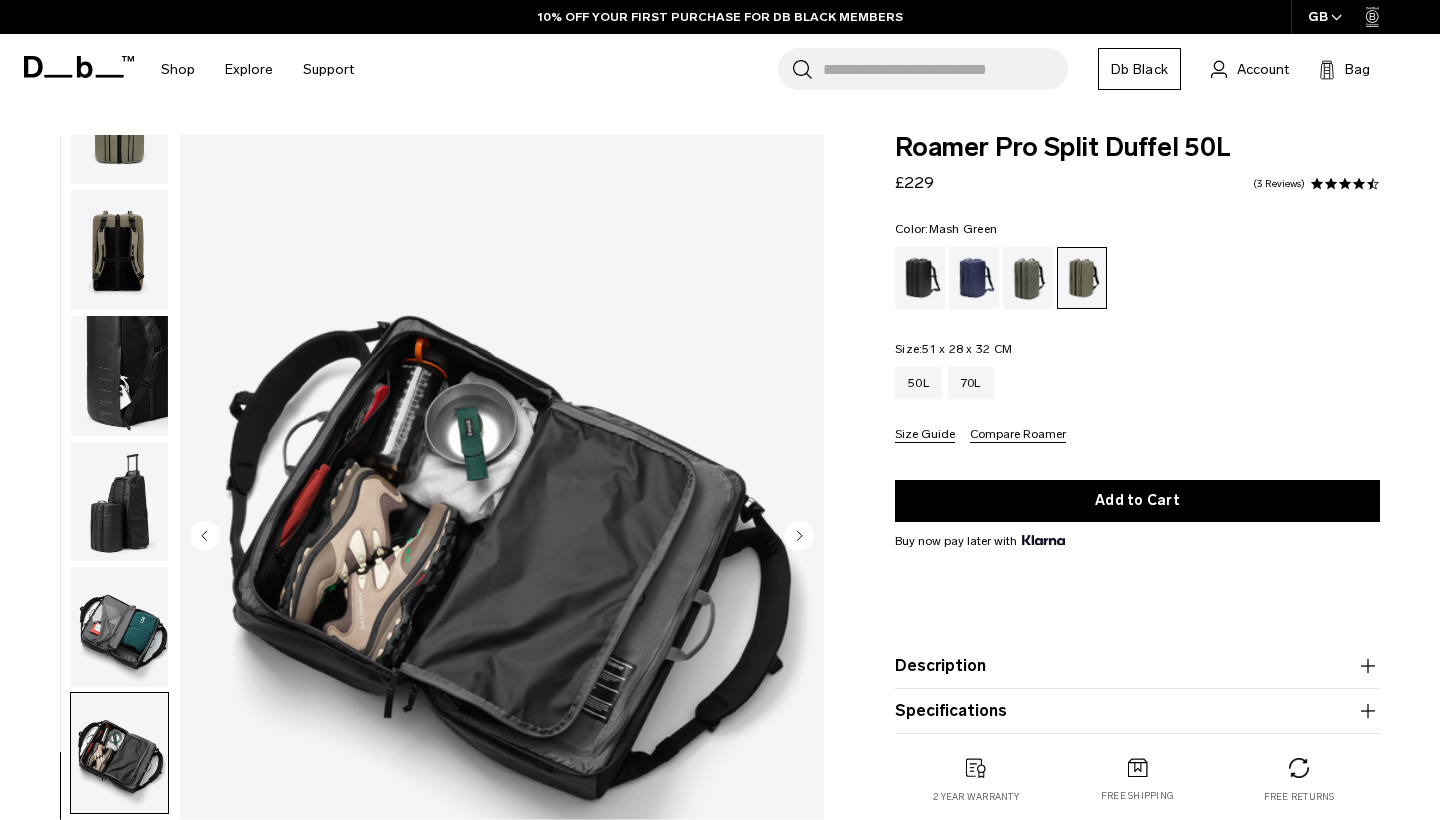 click at bounding box center [119, 502] 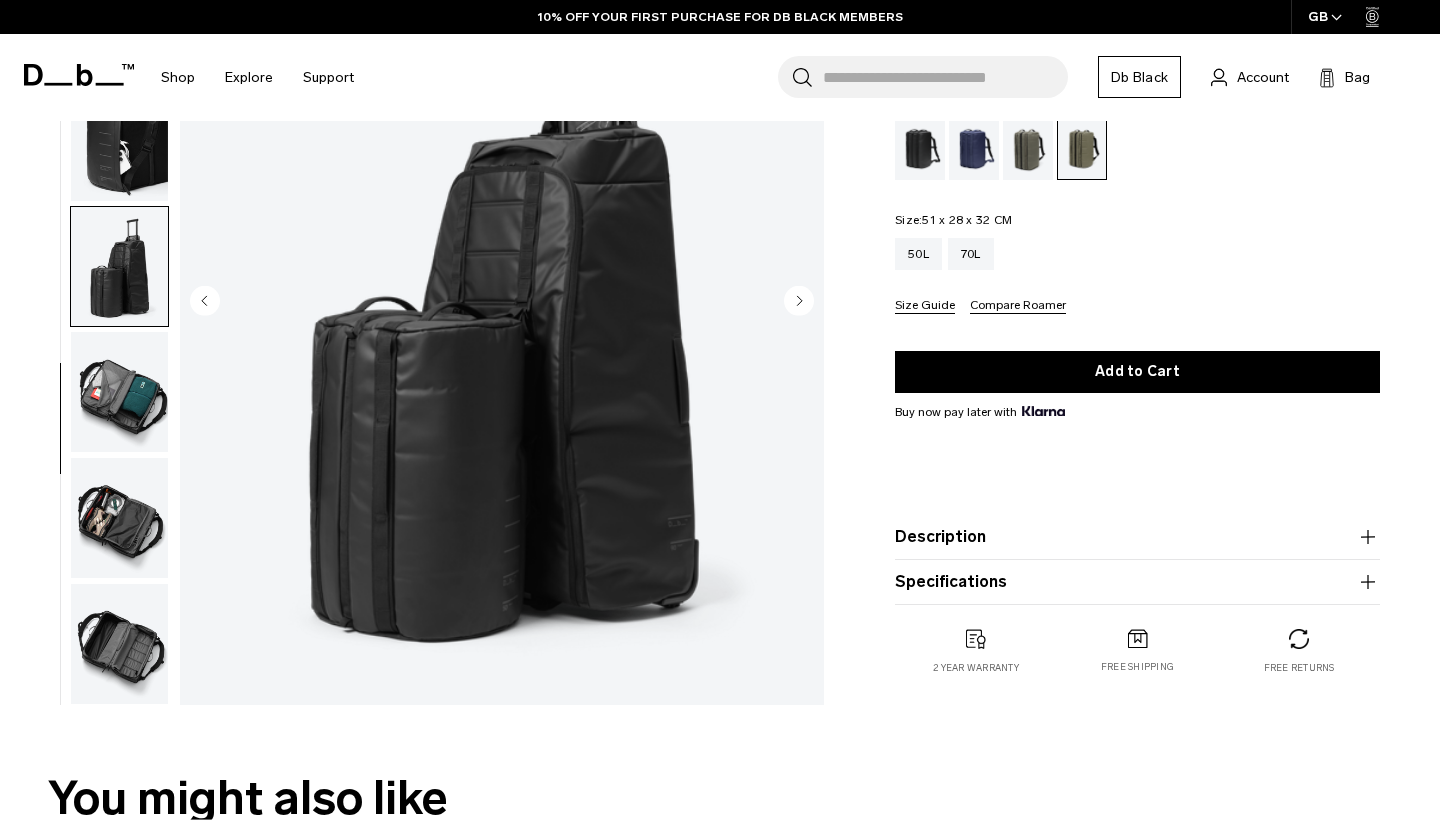 scroll, scrollTop: 247, scrollLeft: 0, axis: vertical 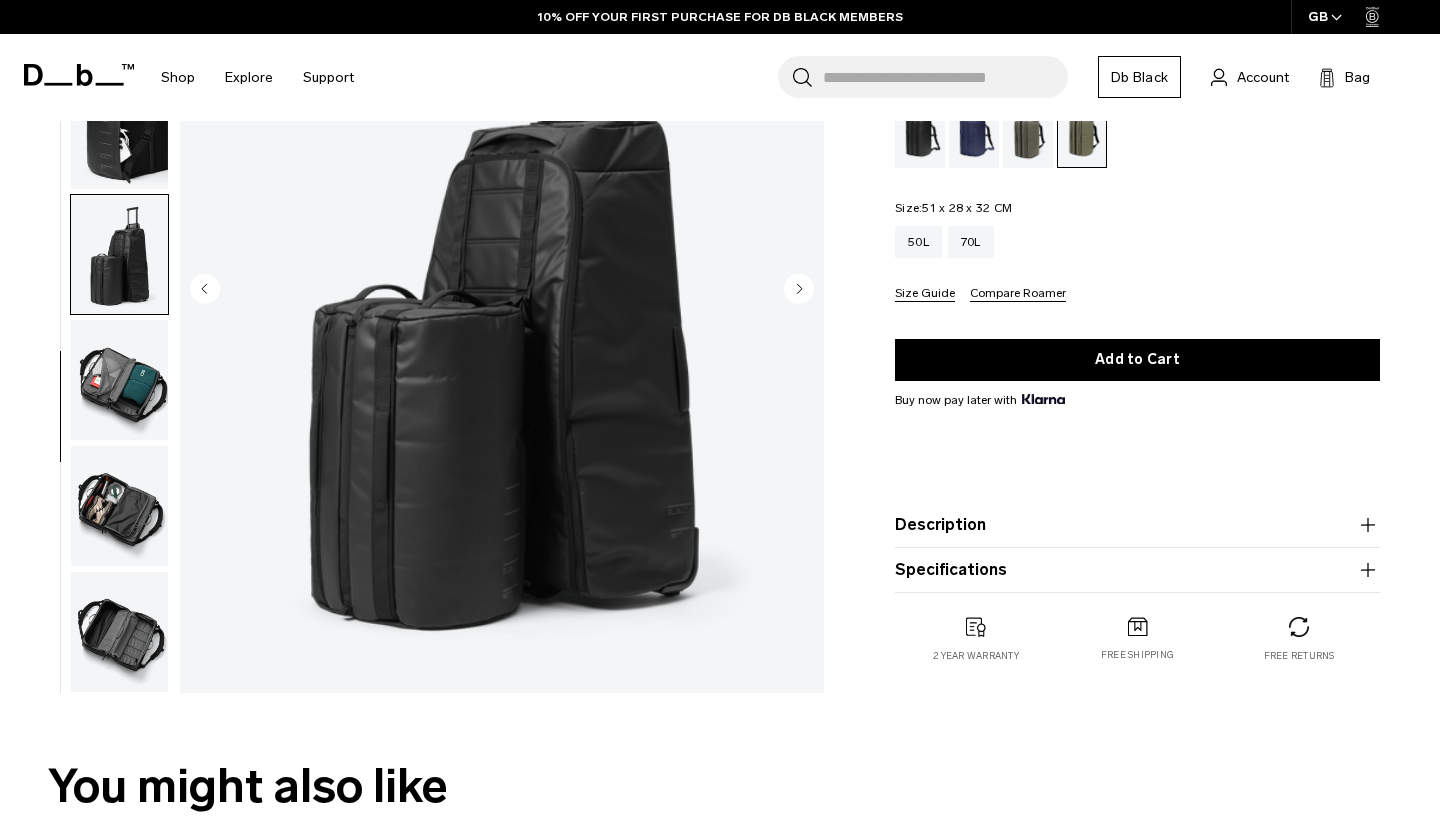 click 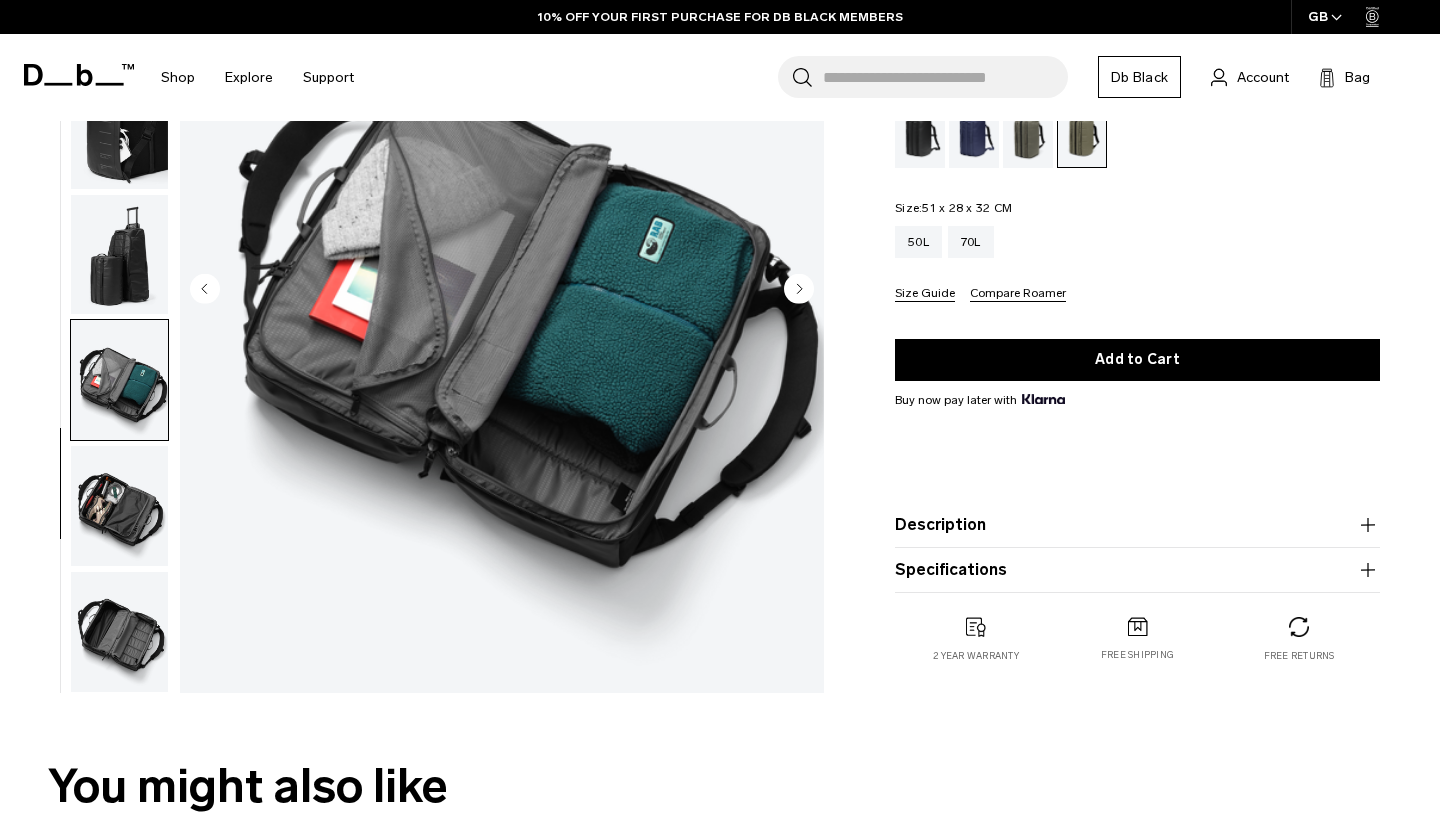 click 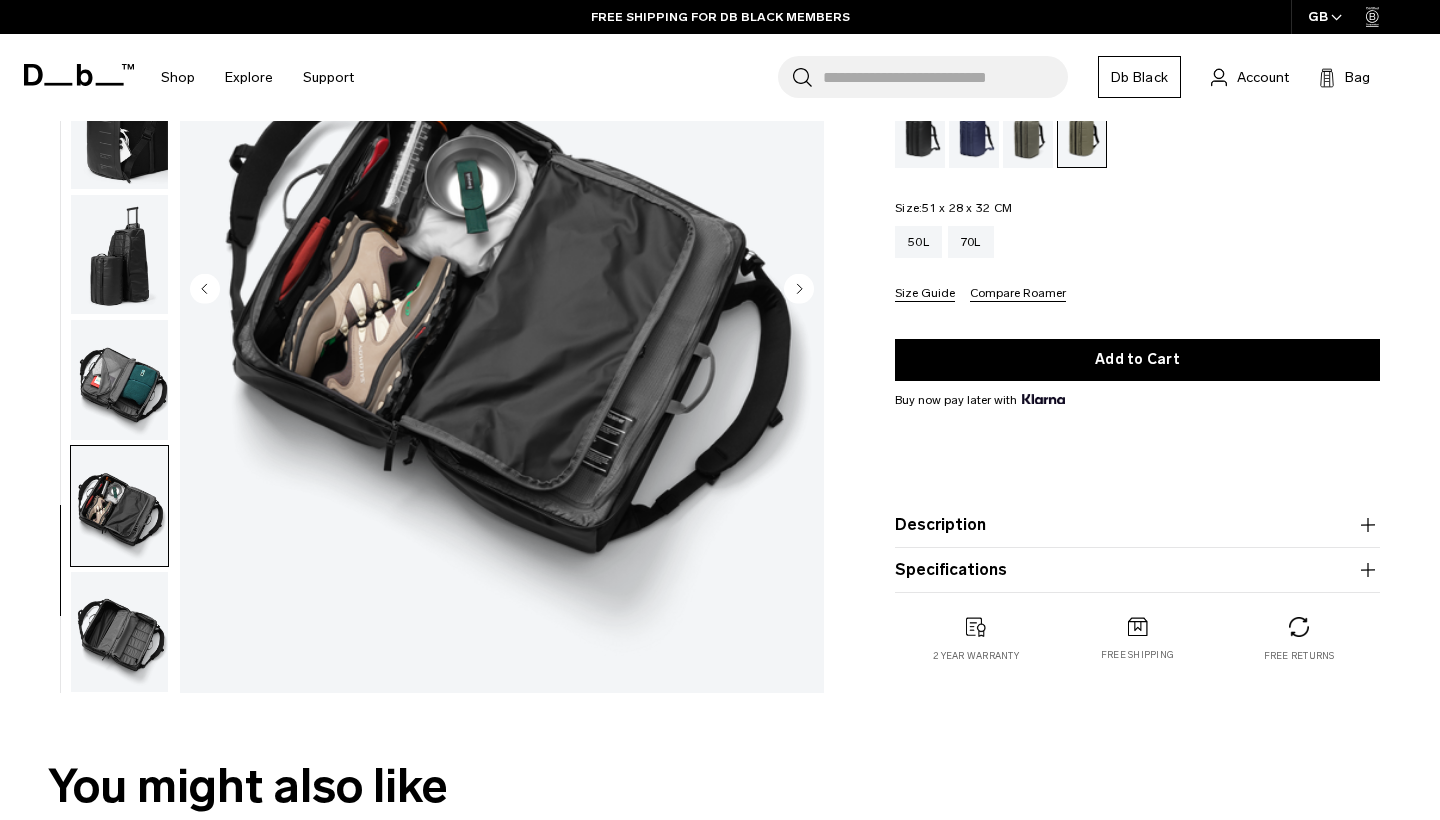 click 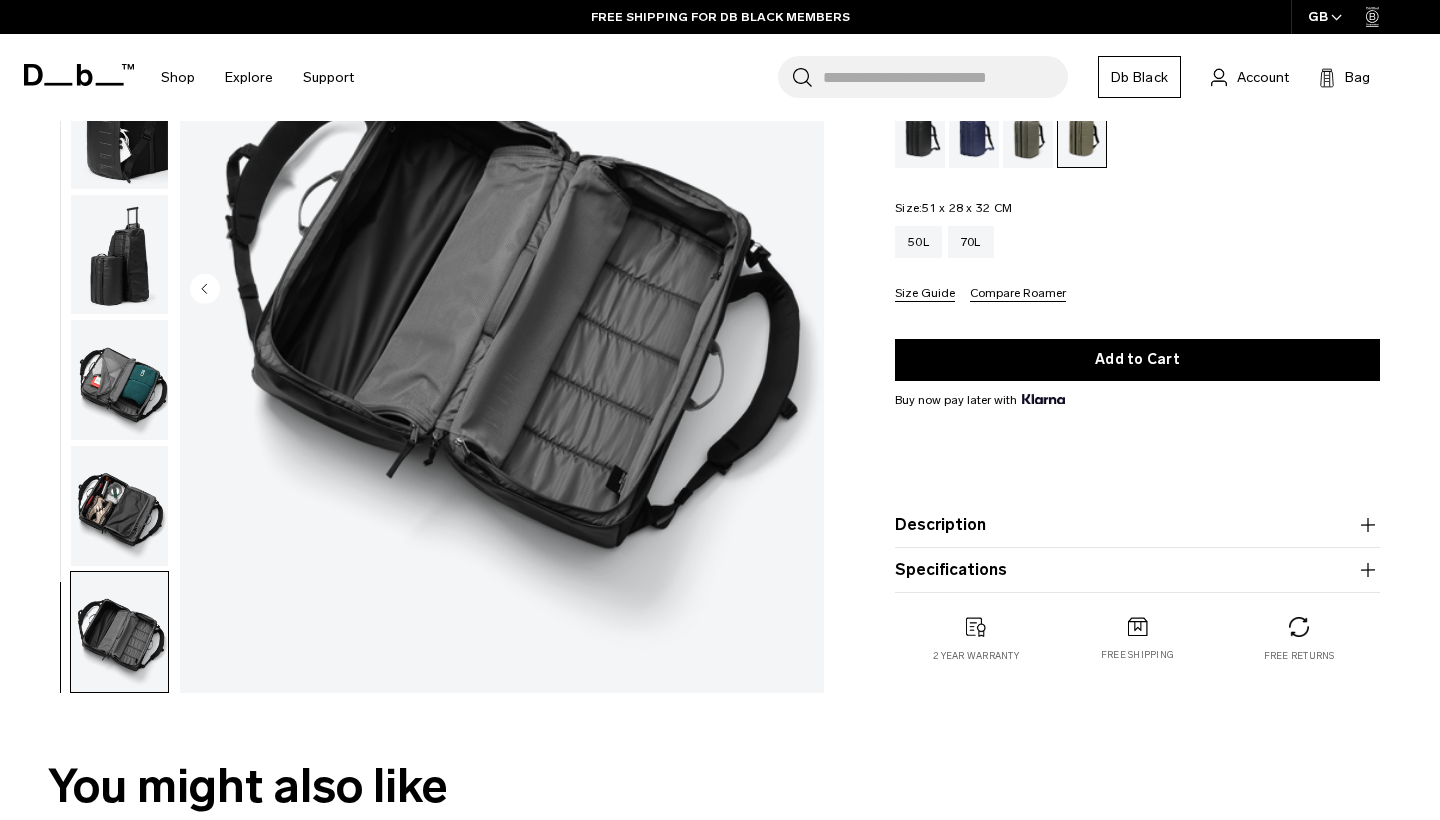 click at bounding box center (502, 290) 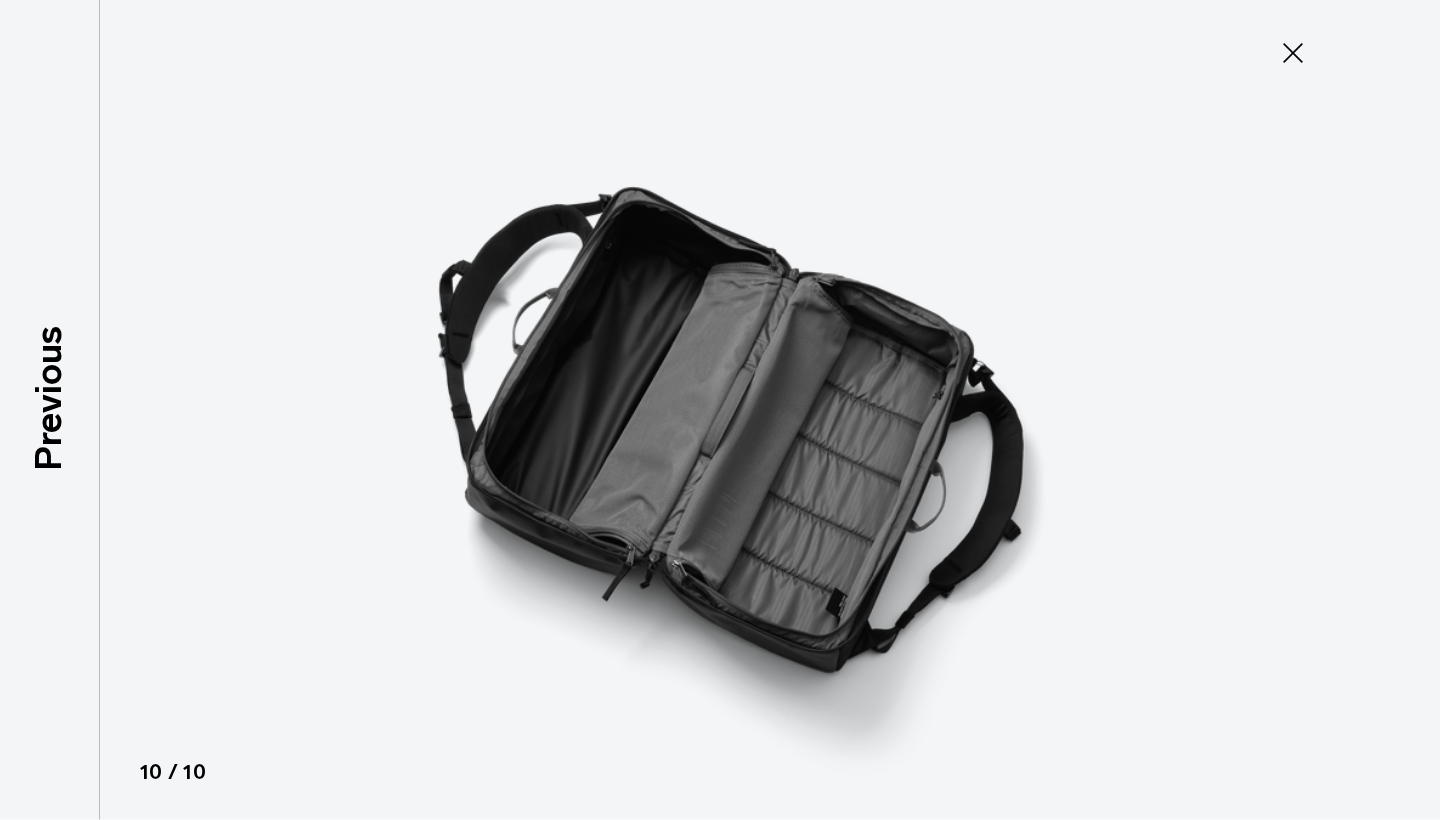 click 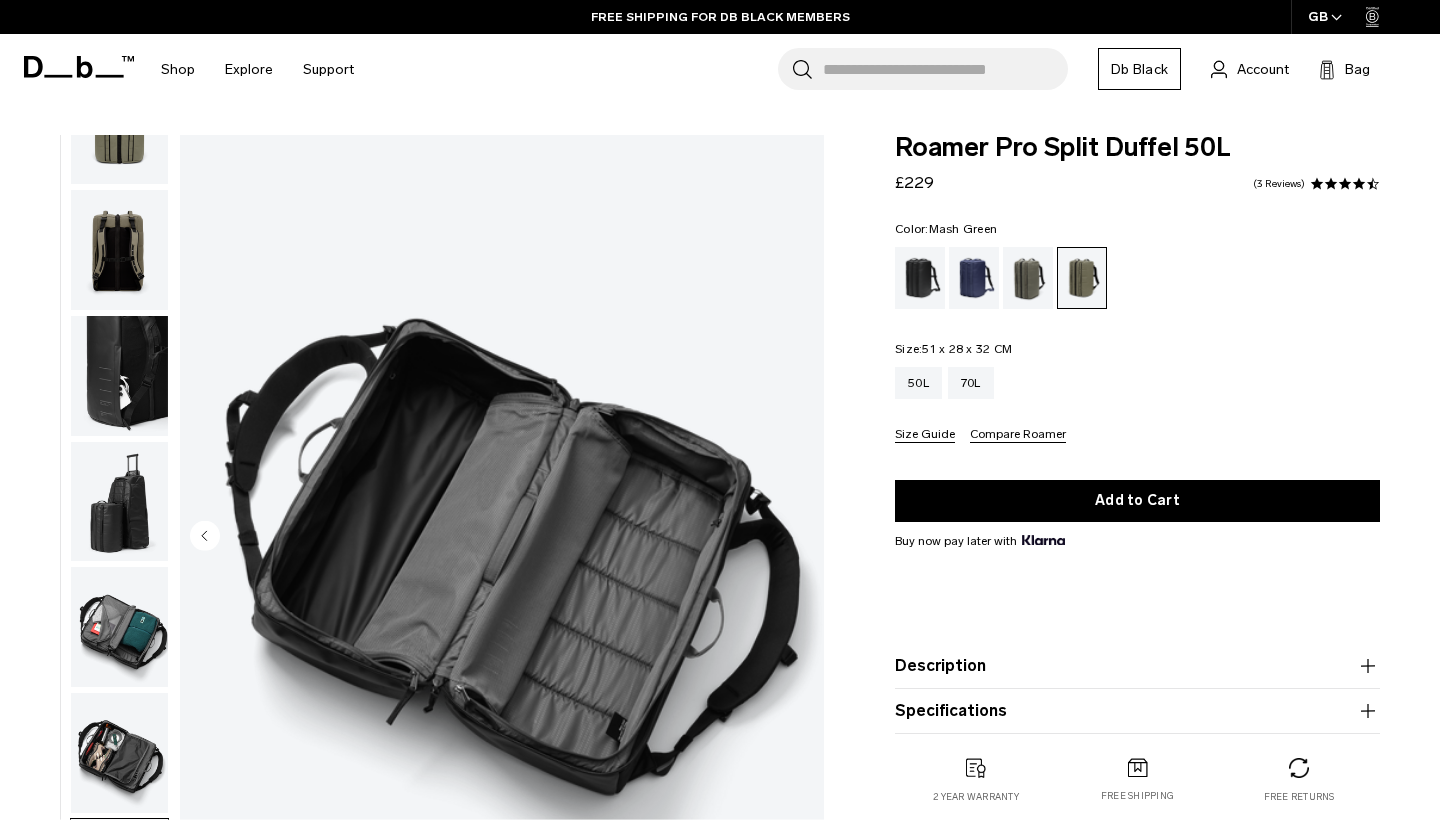 scroll, scrollTop: 0, scrollLeft: 0, axis: both 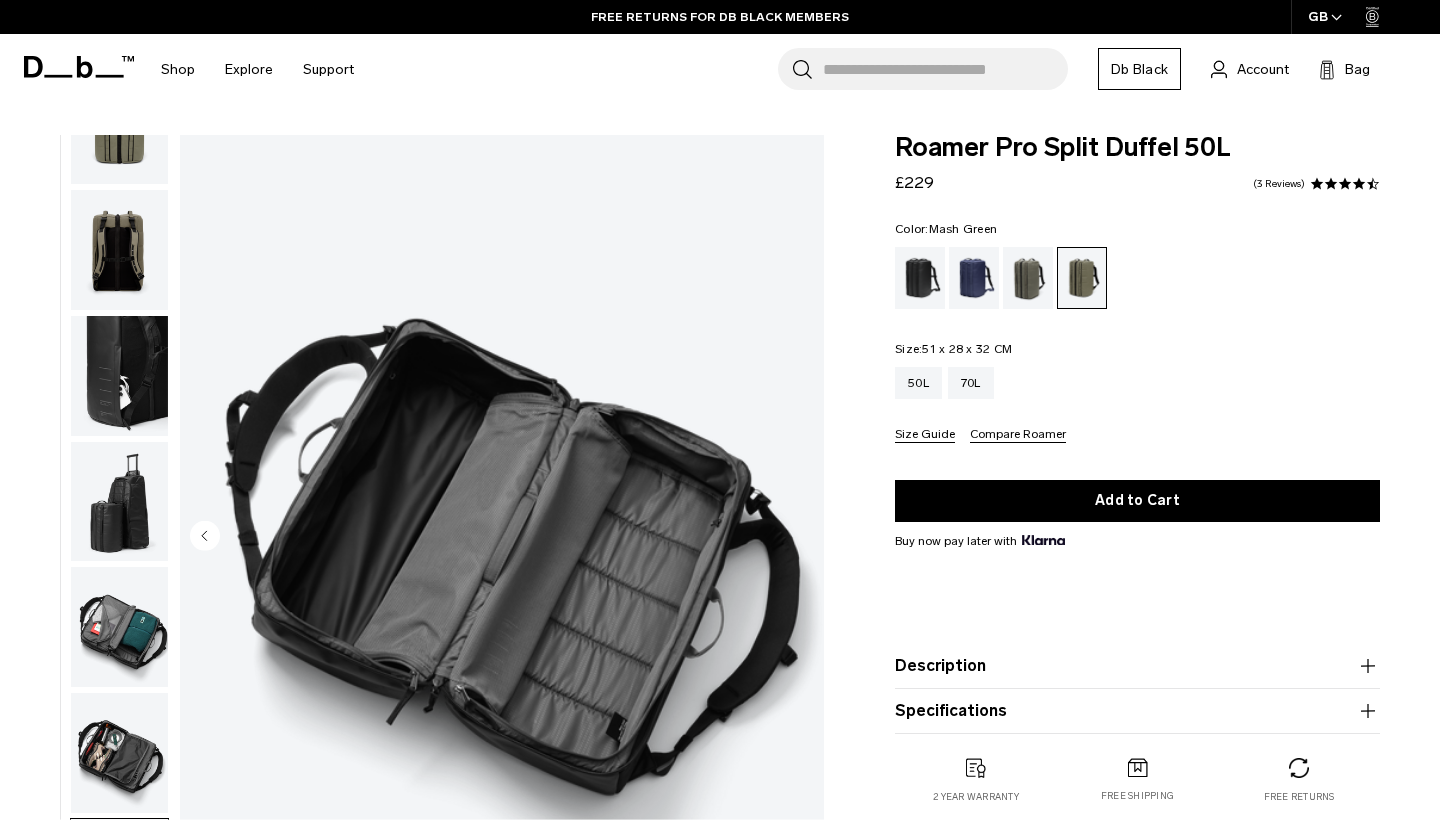 click at bounding box center (119, 502) 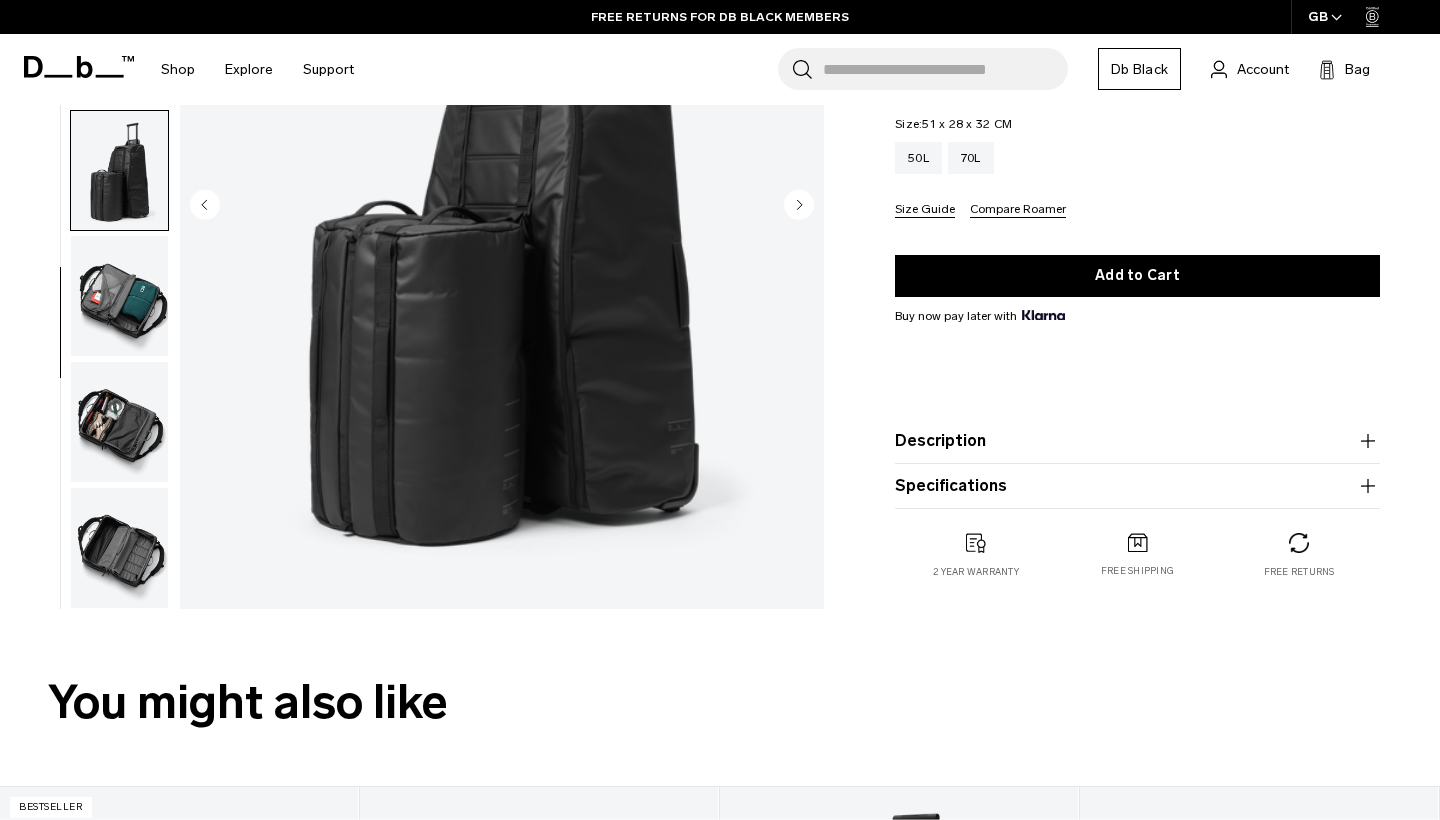 scroll, scrollTop: 58, scrollLeft: 0, axis: vertical 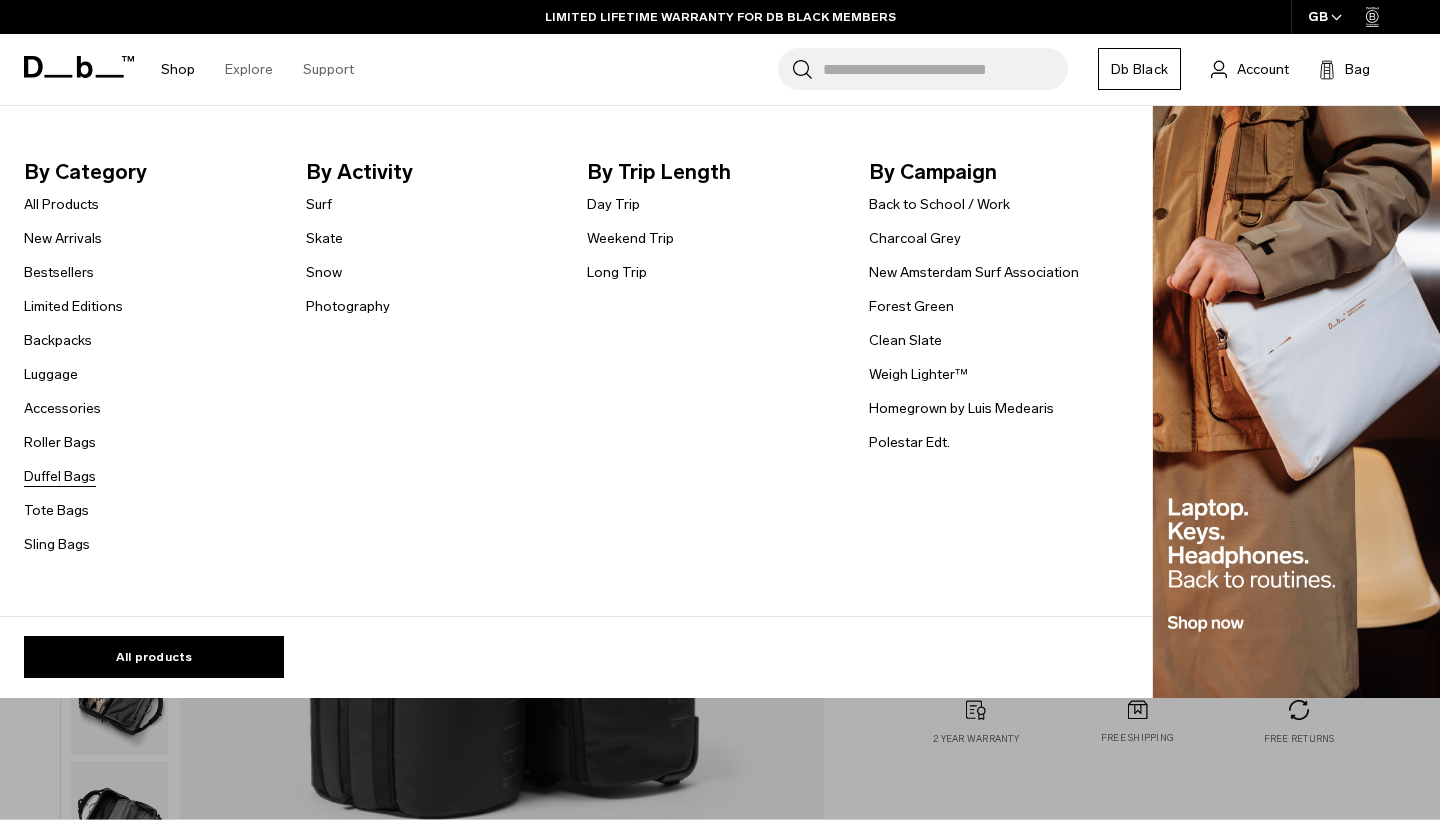 click on "Duffel Bags" at bounding box center [60, 476] 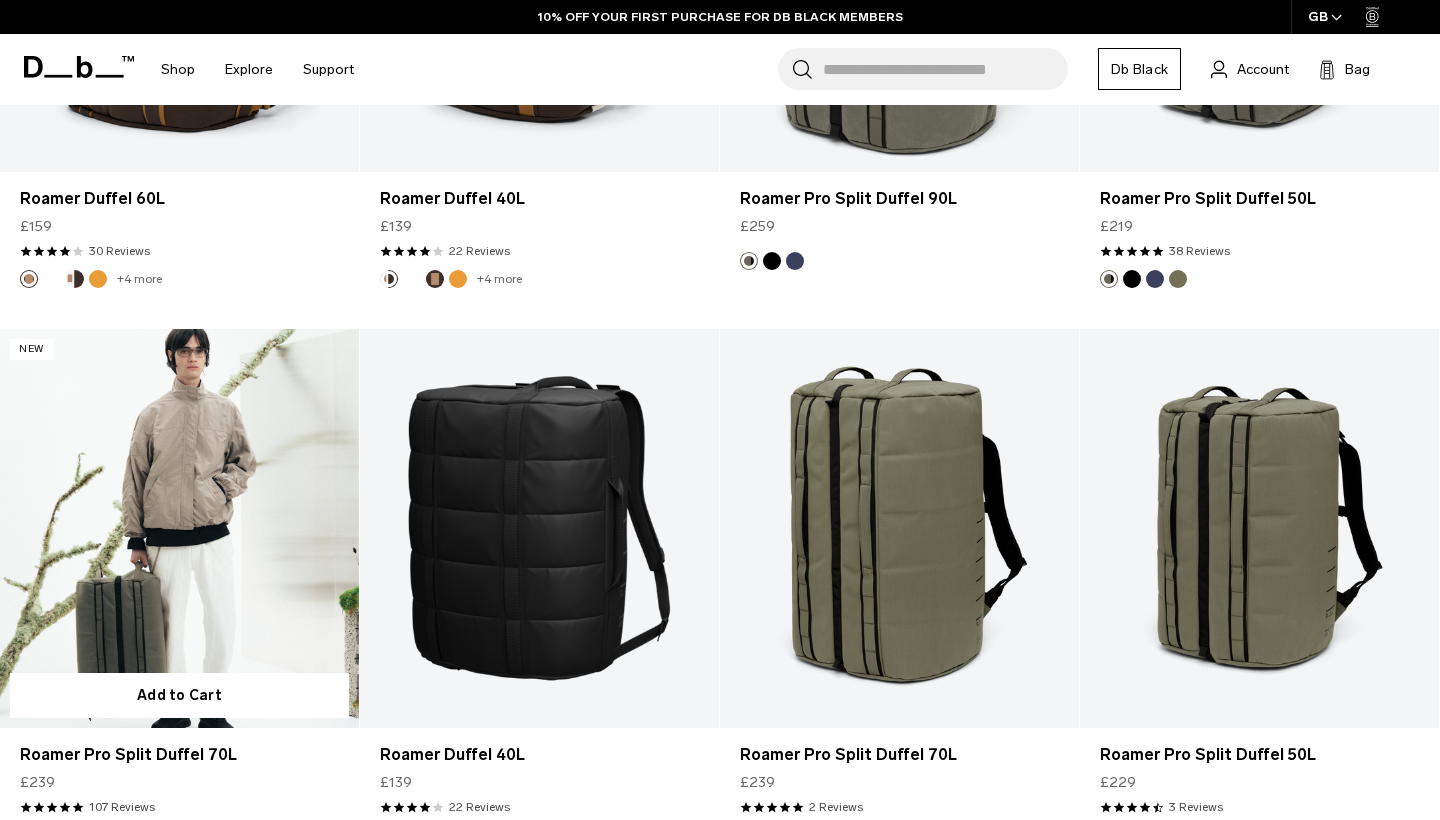 scroll, scrollTop: 0, scrollLeft: 0, axis: both 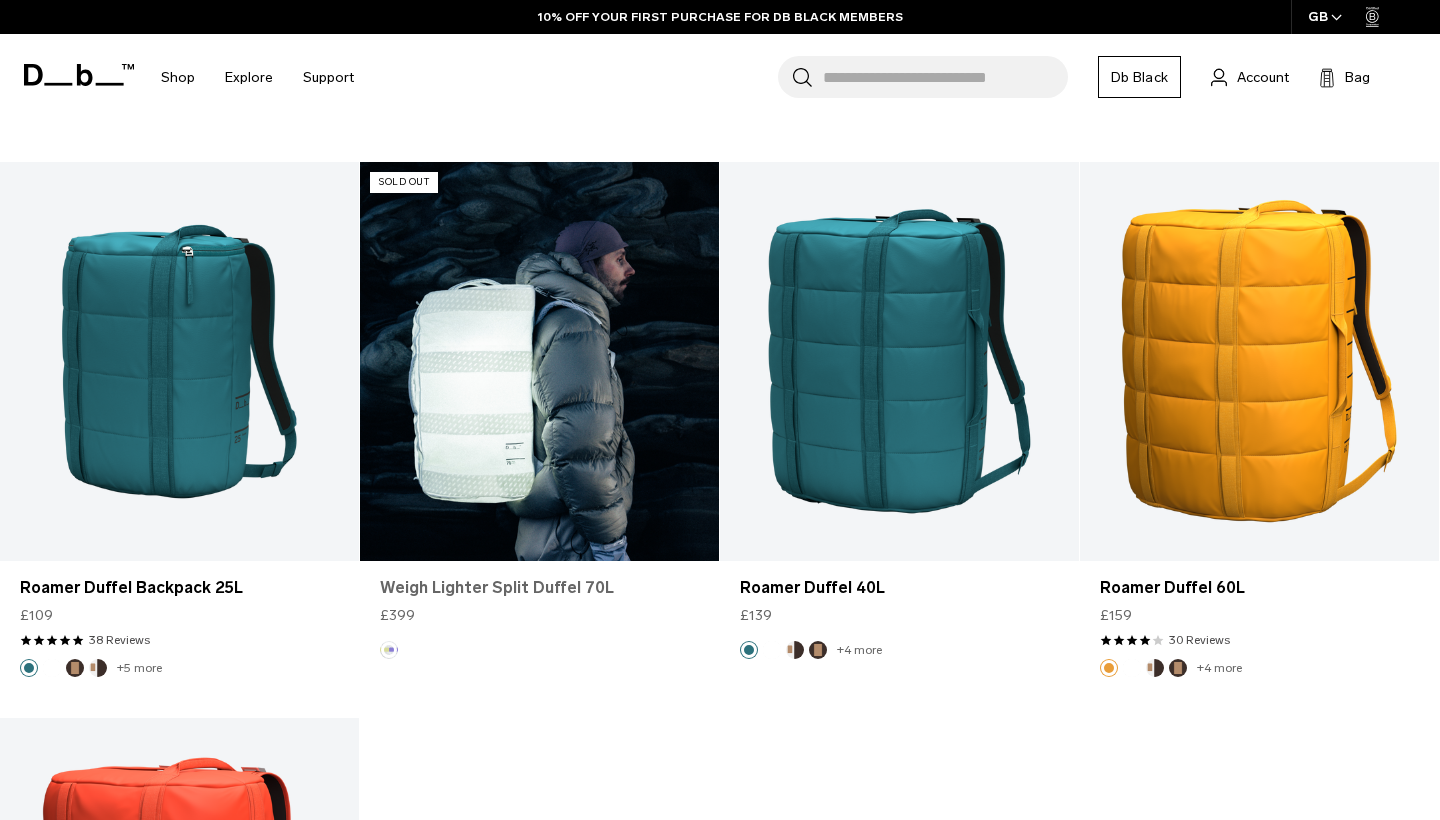 click on "Weigh Lighter Split Duffel 70L" at bounding box center (539, 588) 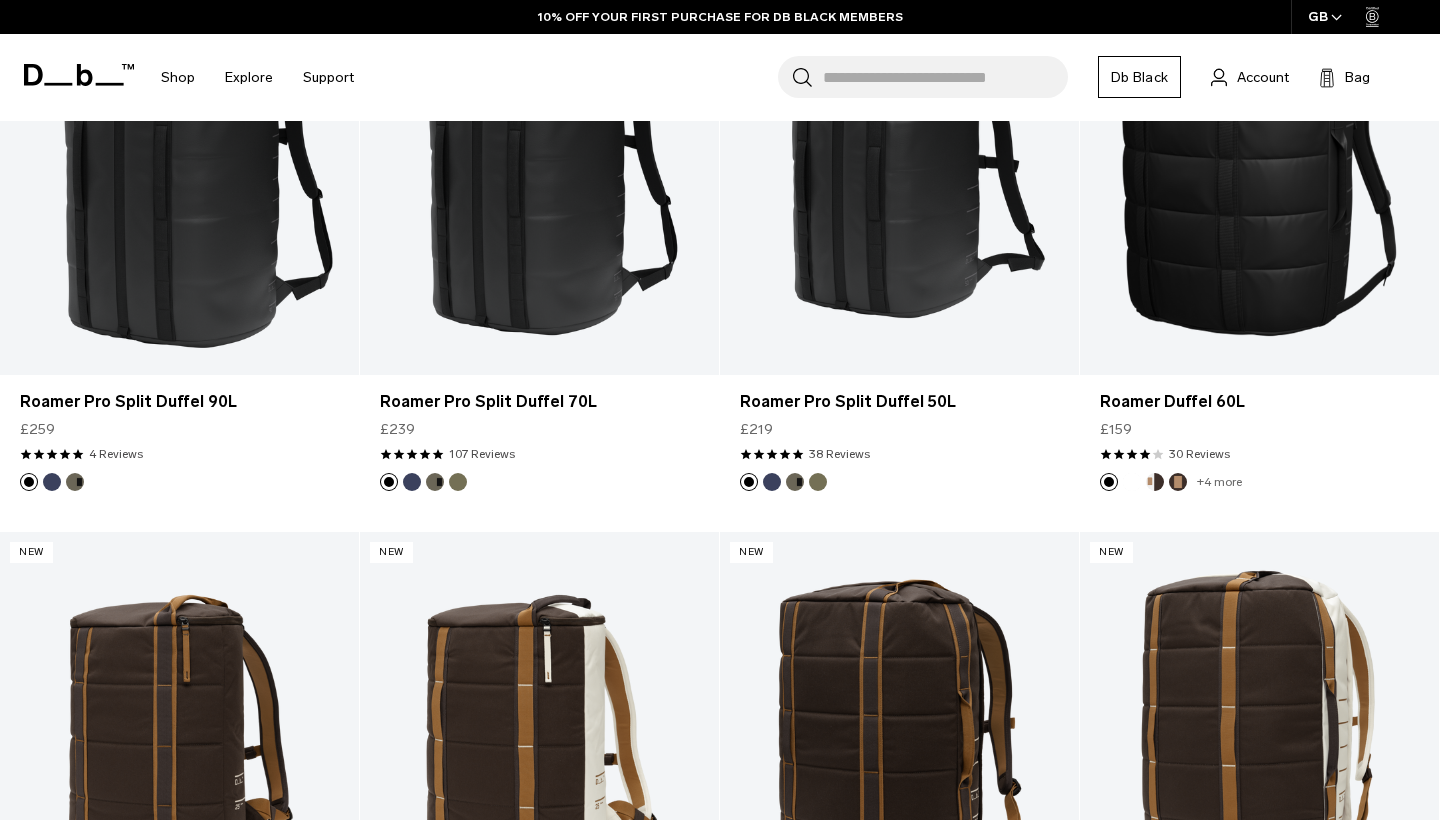 scroll, scrollTop: 537, scrollLeft: 0, axis: vertical 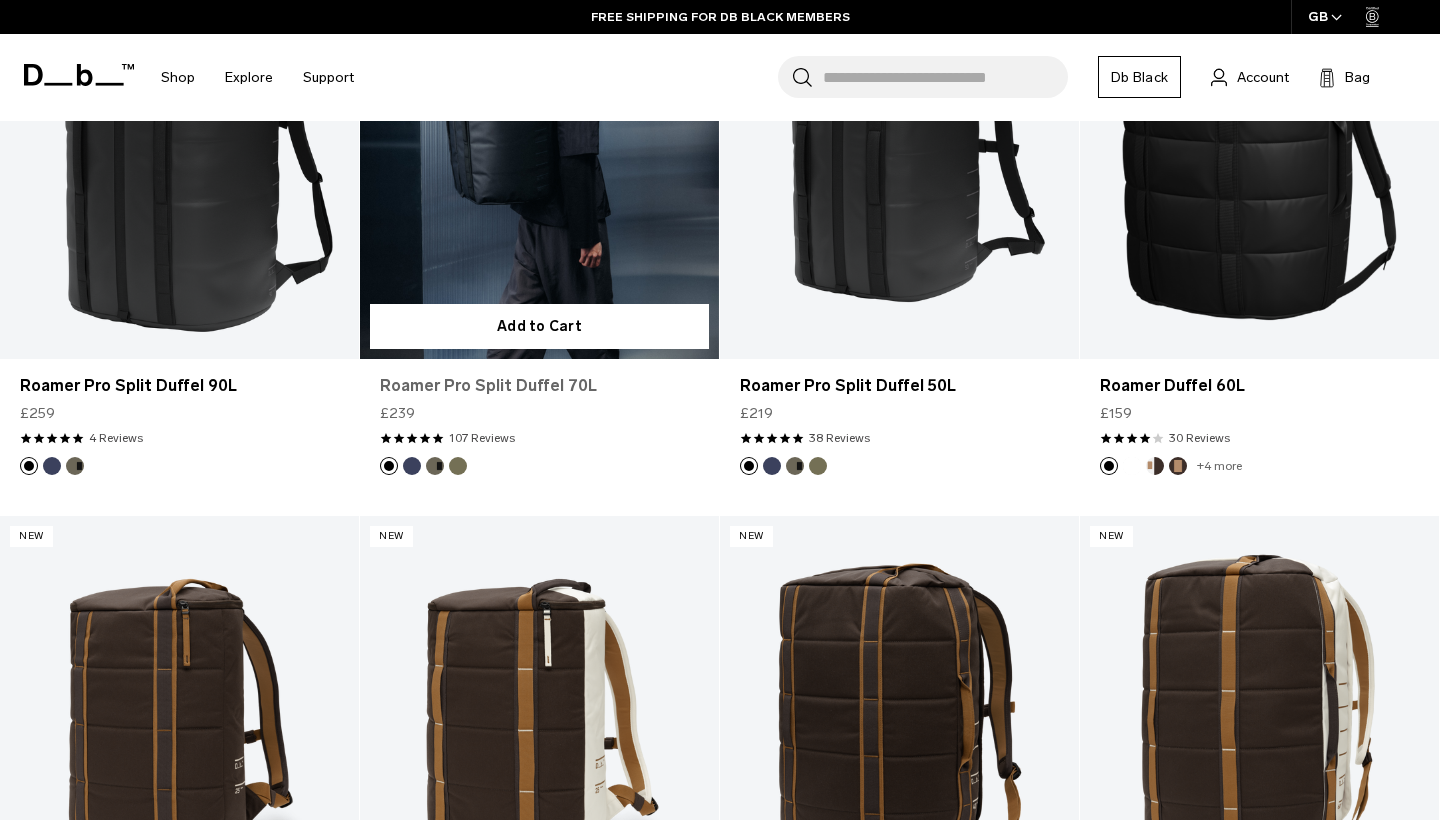 click on "Roamer Pro Split Duffel 70L" at bounding box center (539, 386) 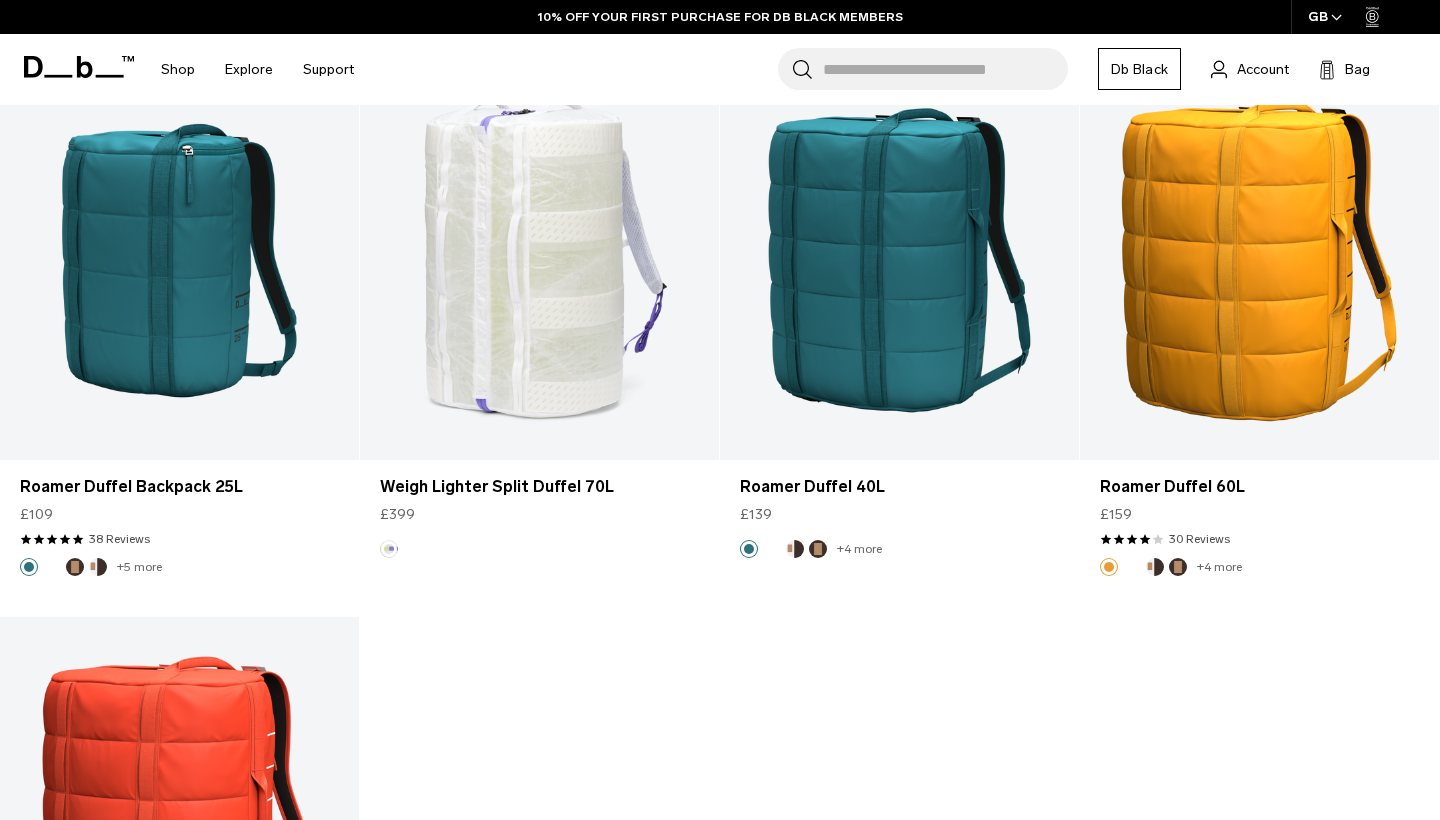 scroll, scrollTop: 4852, scrollLeft: 0, axis: vertical 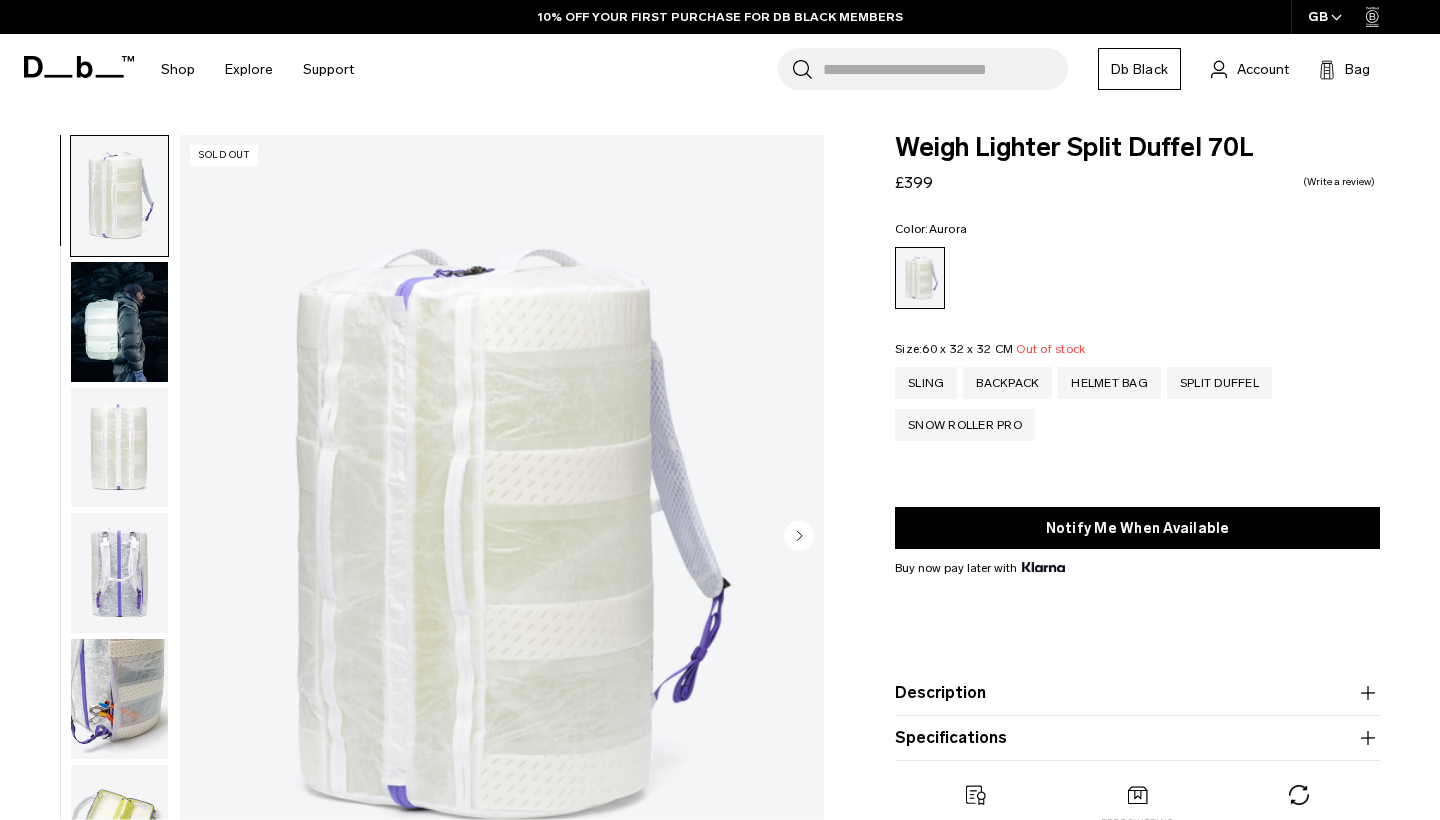 click at bounding box center [119, 573] 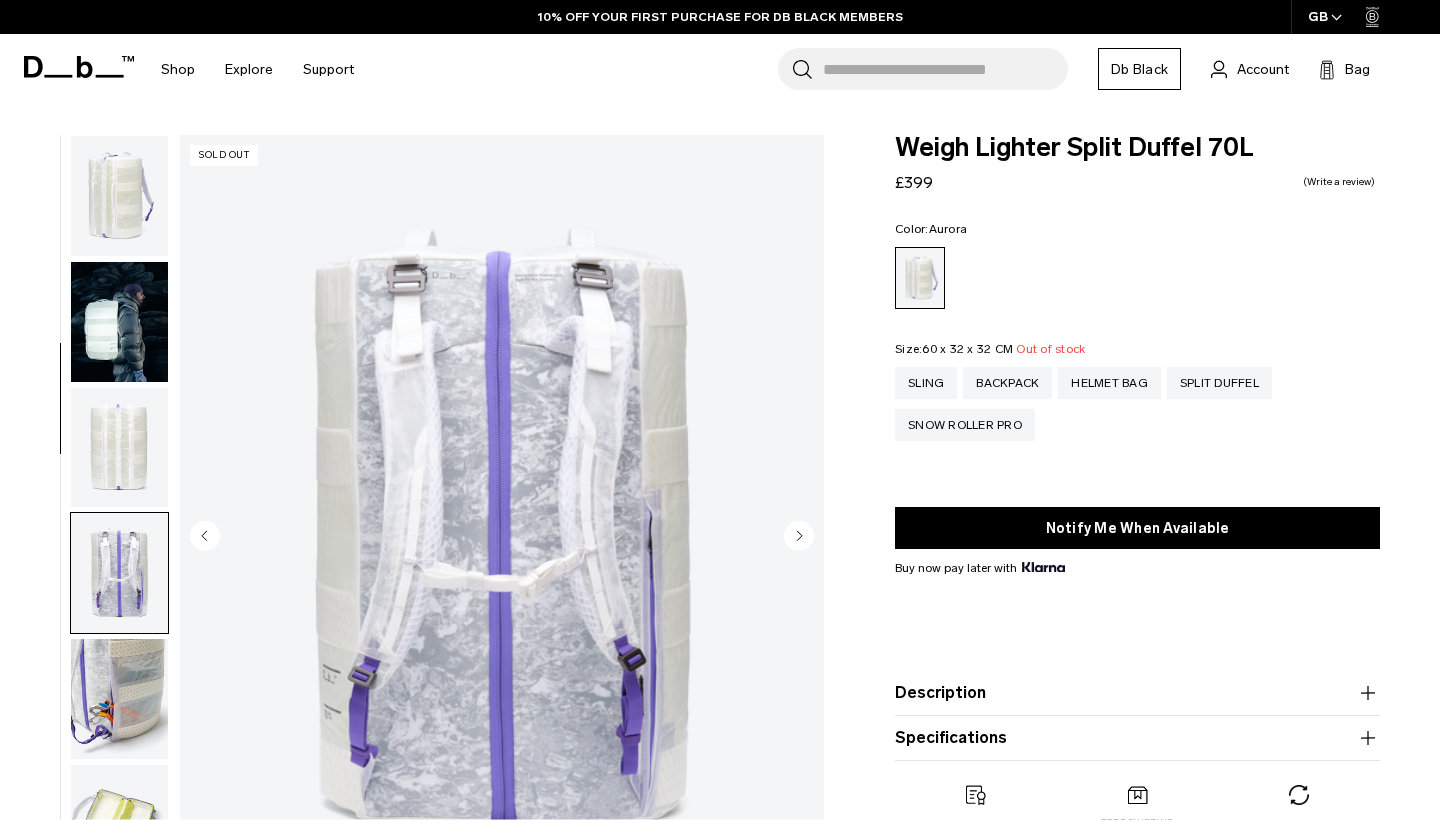 scroll, scrollTop: 381, scrollLeft: 0, axis: vertical 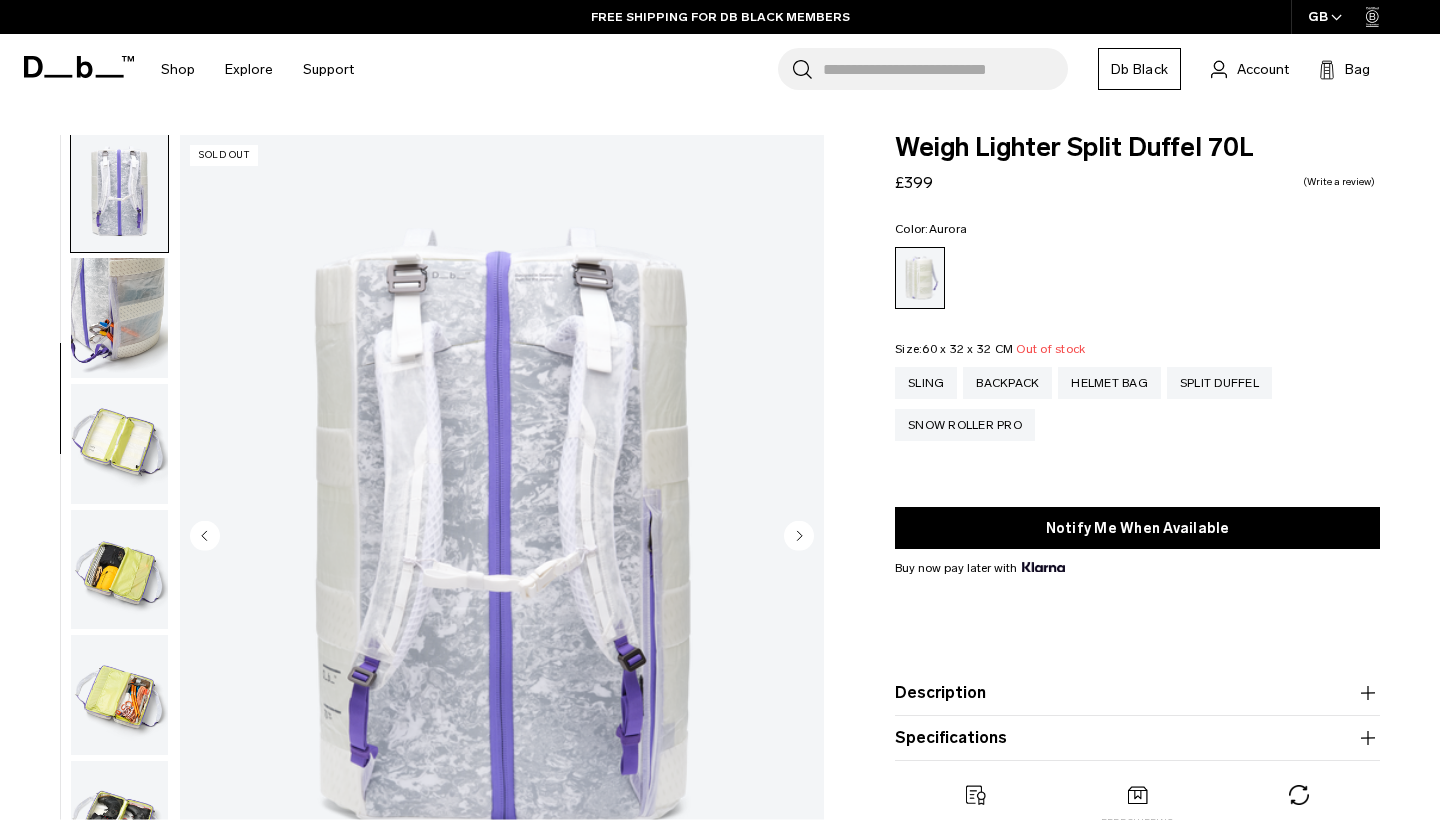 click at bounding box center [119, 444] 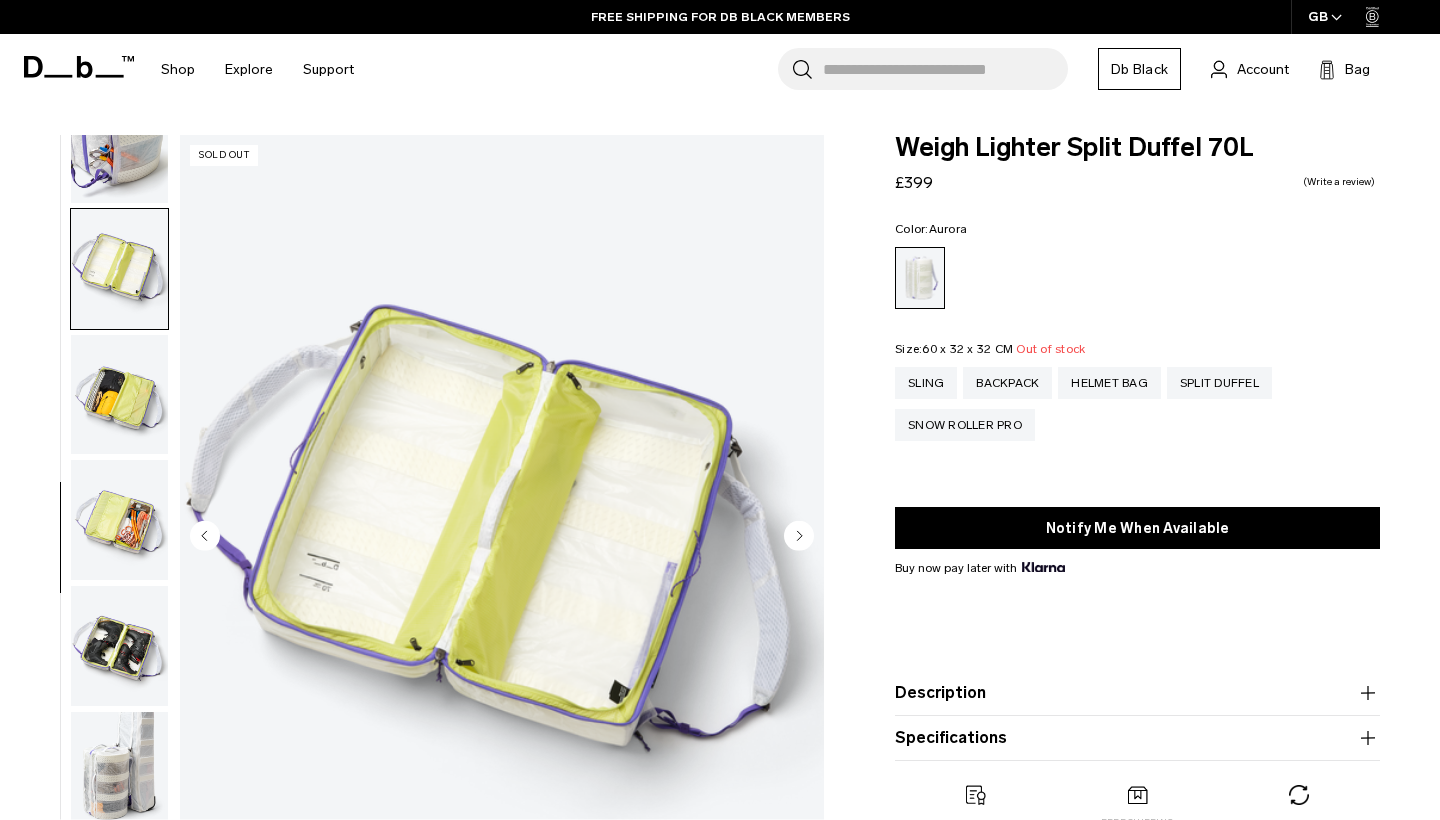 scroll, scrollTop: 588, scrollLeft: 0, axis: vertical 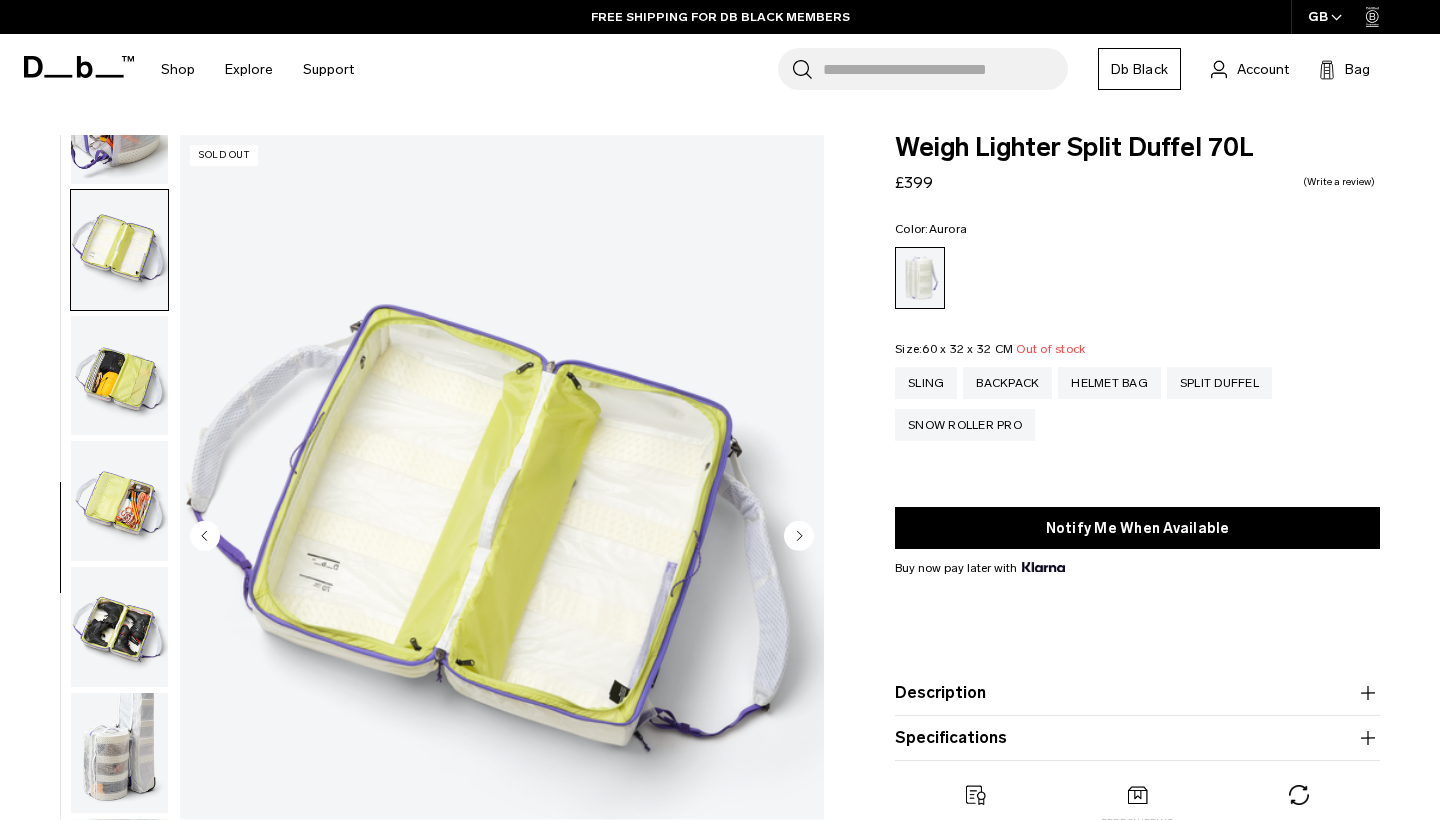 click at bounding box center (119, 501) 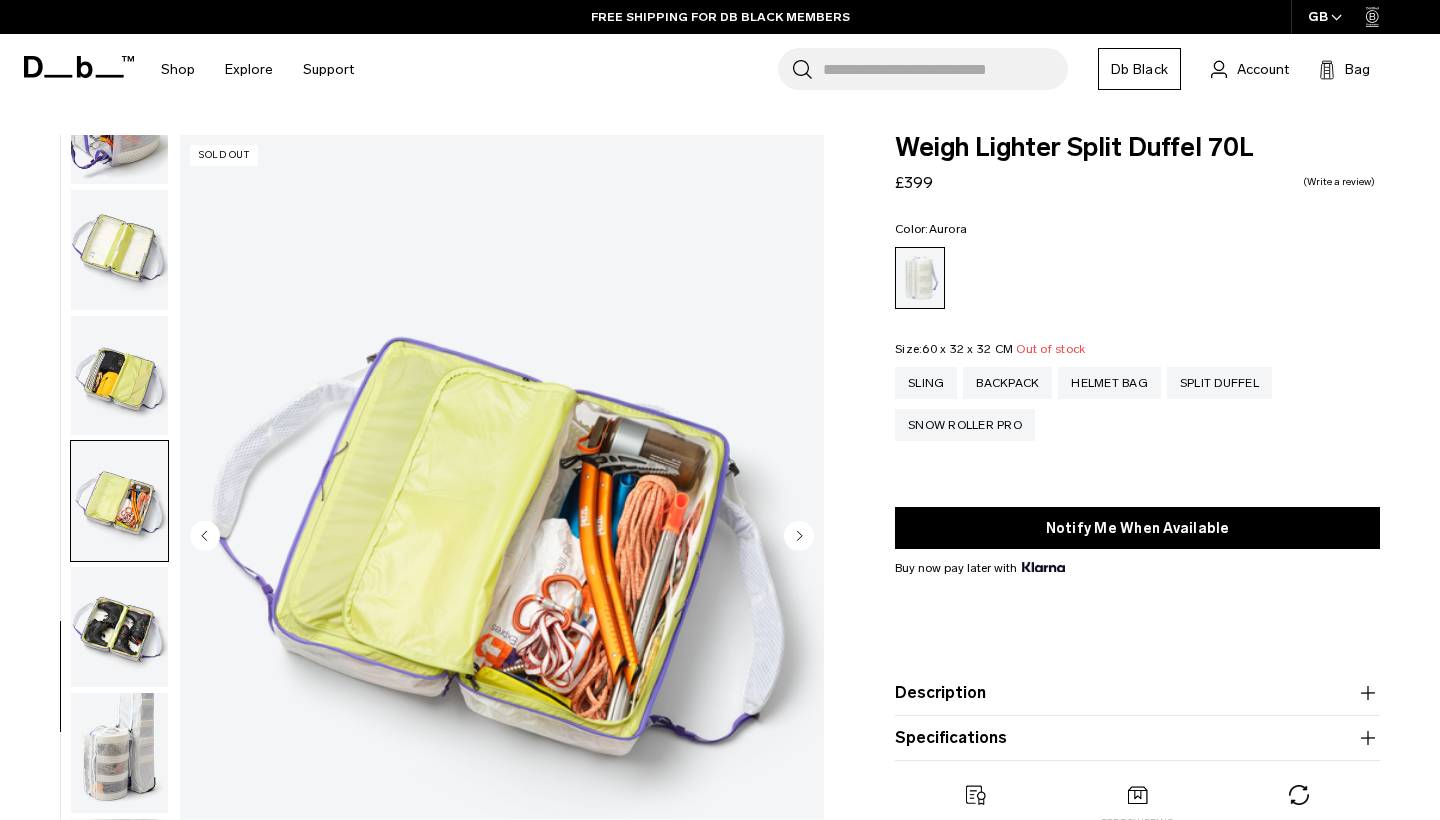click at bounding box center [119, 627] 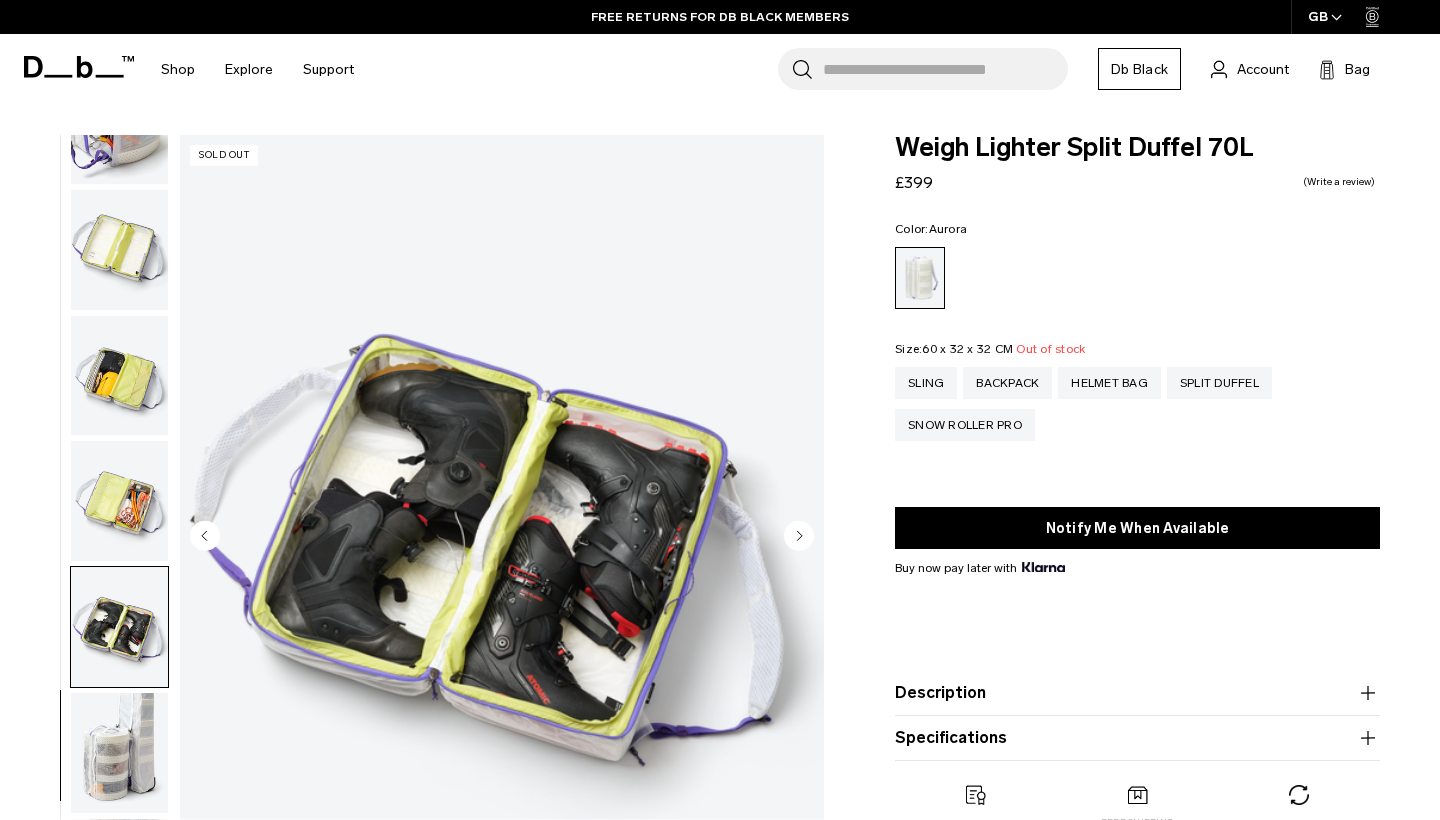 click at bounding box center (119, 753) 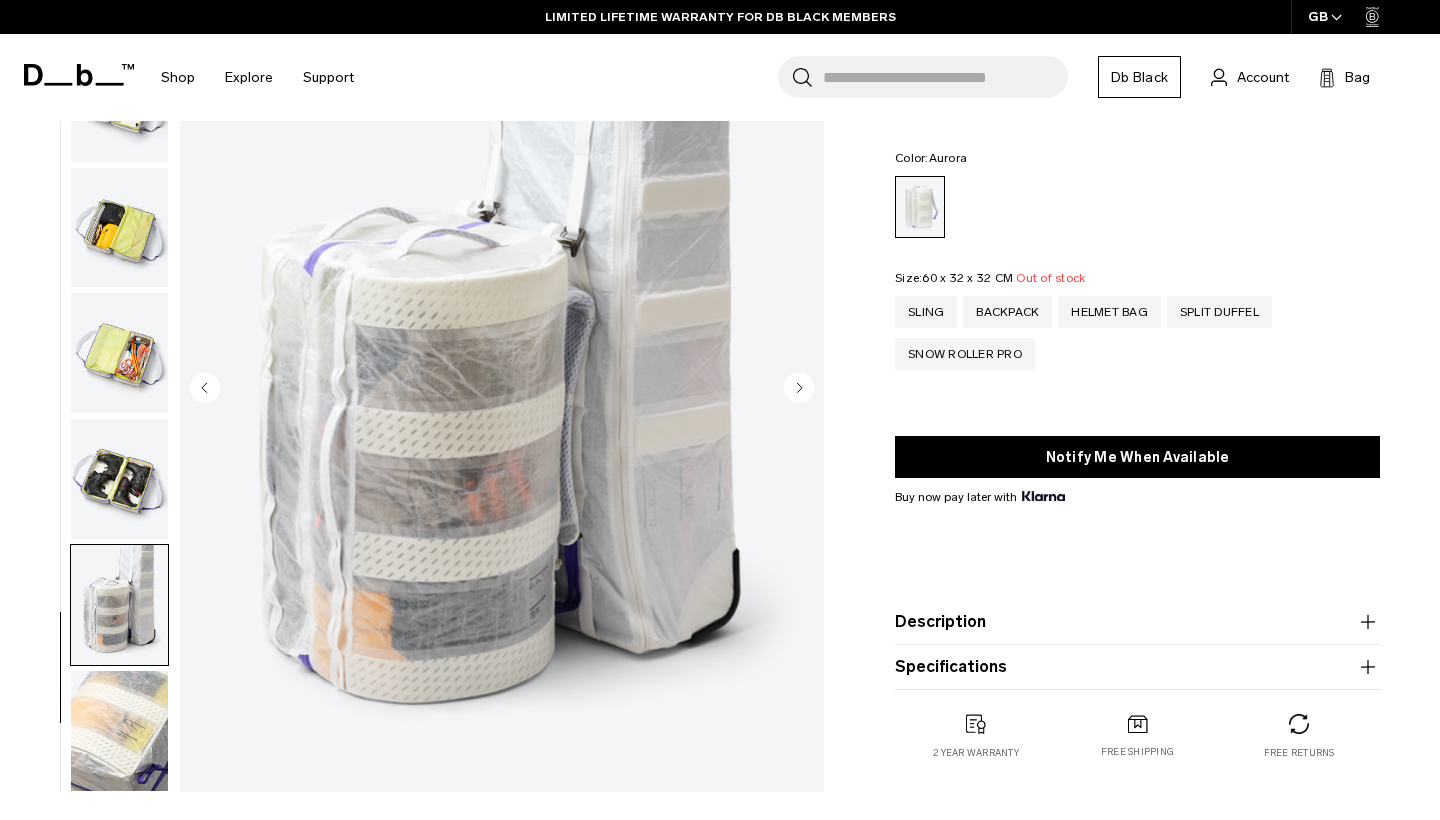 scroll, scrollTop: 228, scrollLeft: 0, axis: vertical 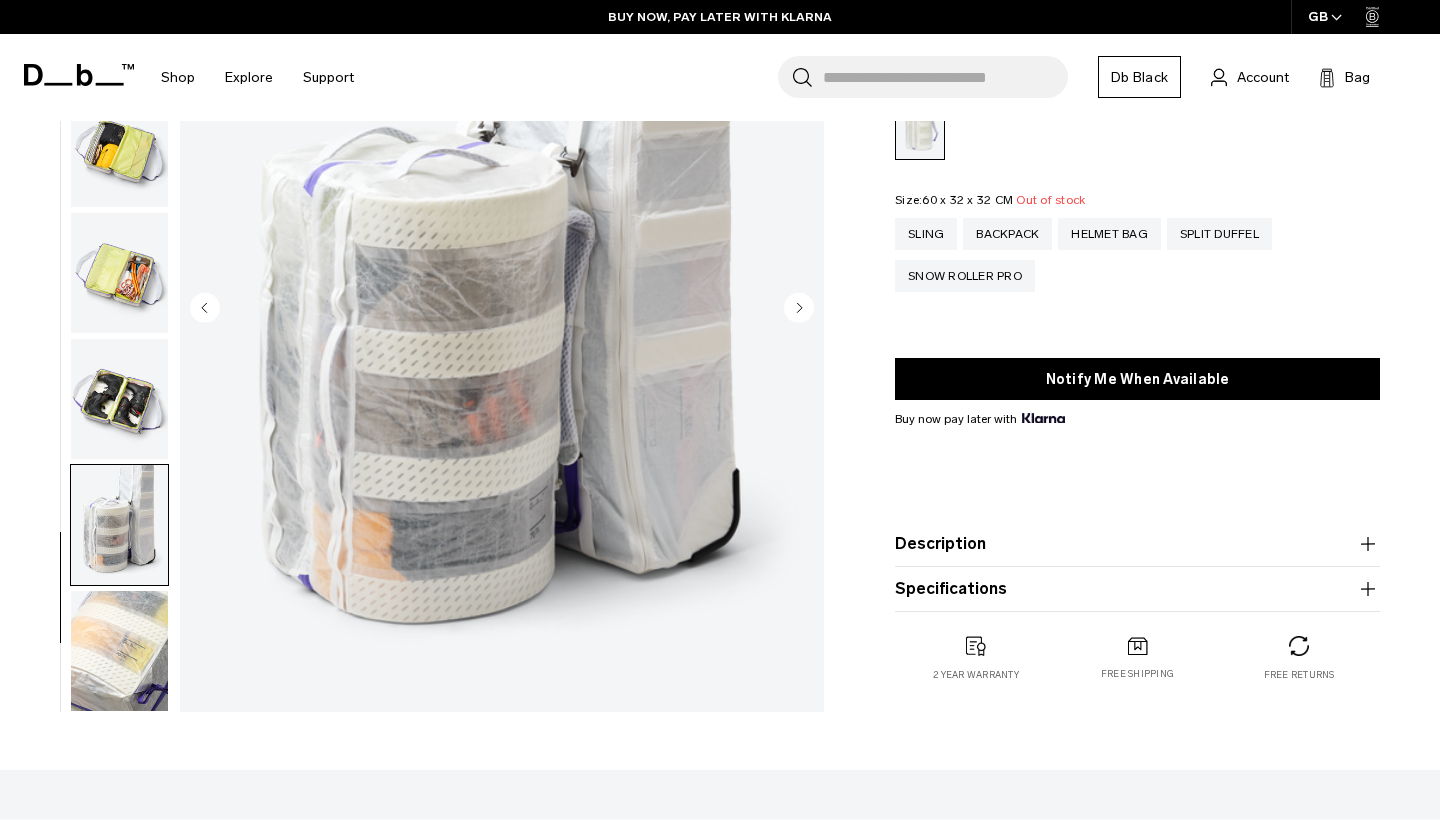 click on "Description" at bounding box center (1137, 544) 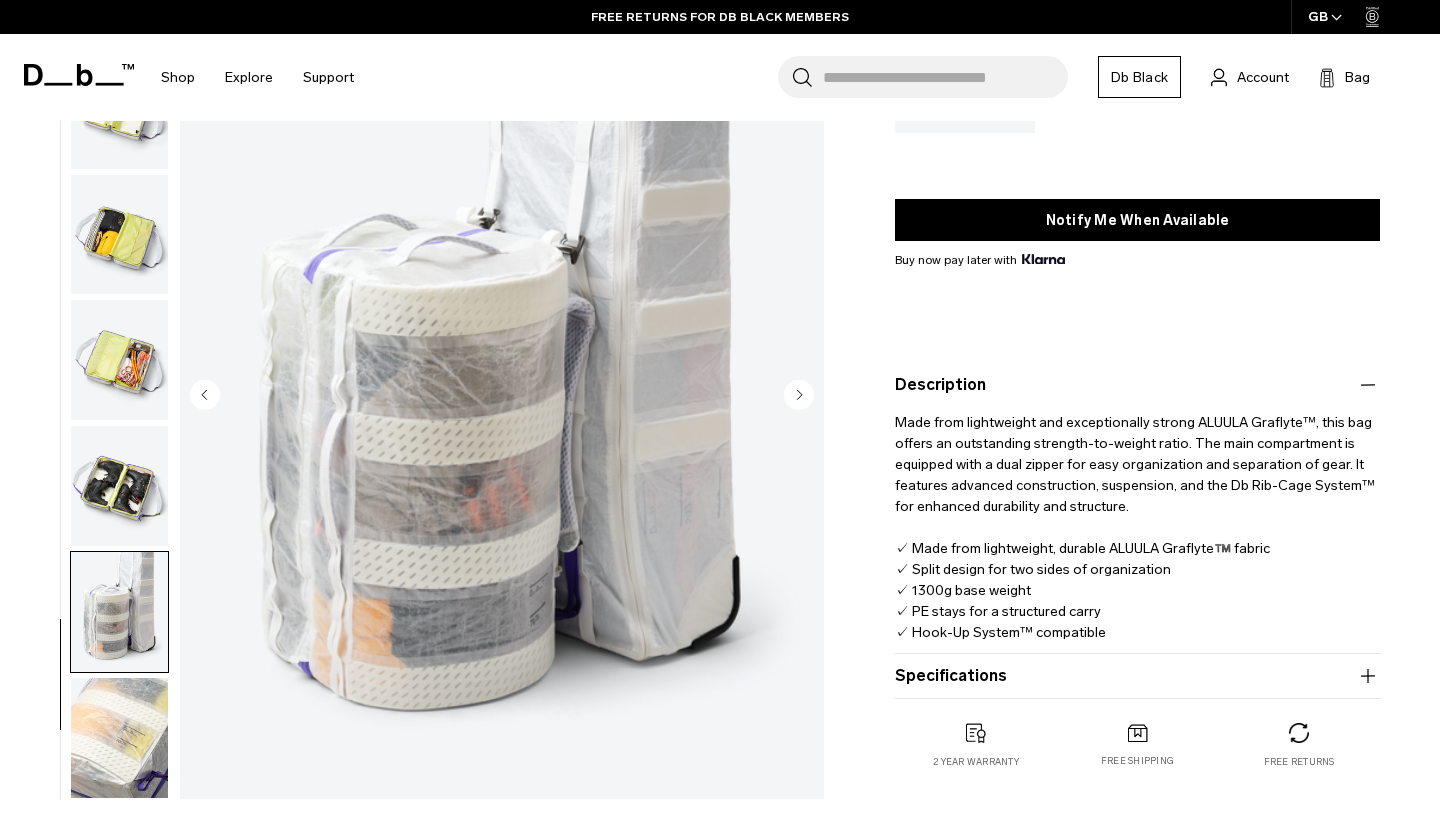 scroll, scrollTop: 309, scrollLeft: 0, axis: vertical 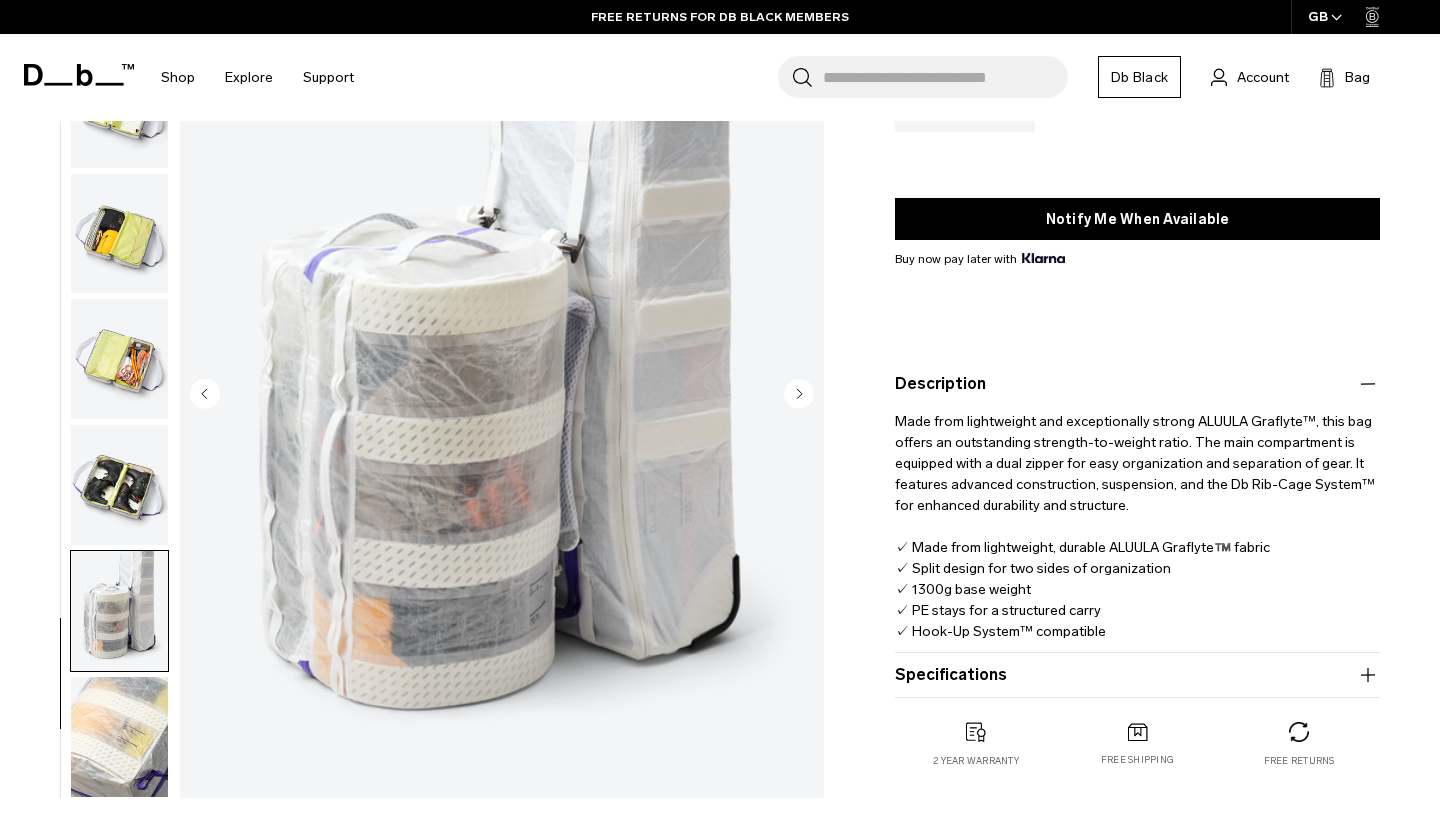 click on "Specifications" at bounding box center (1137, 675) 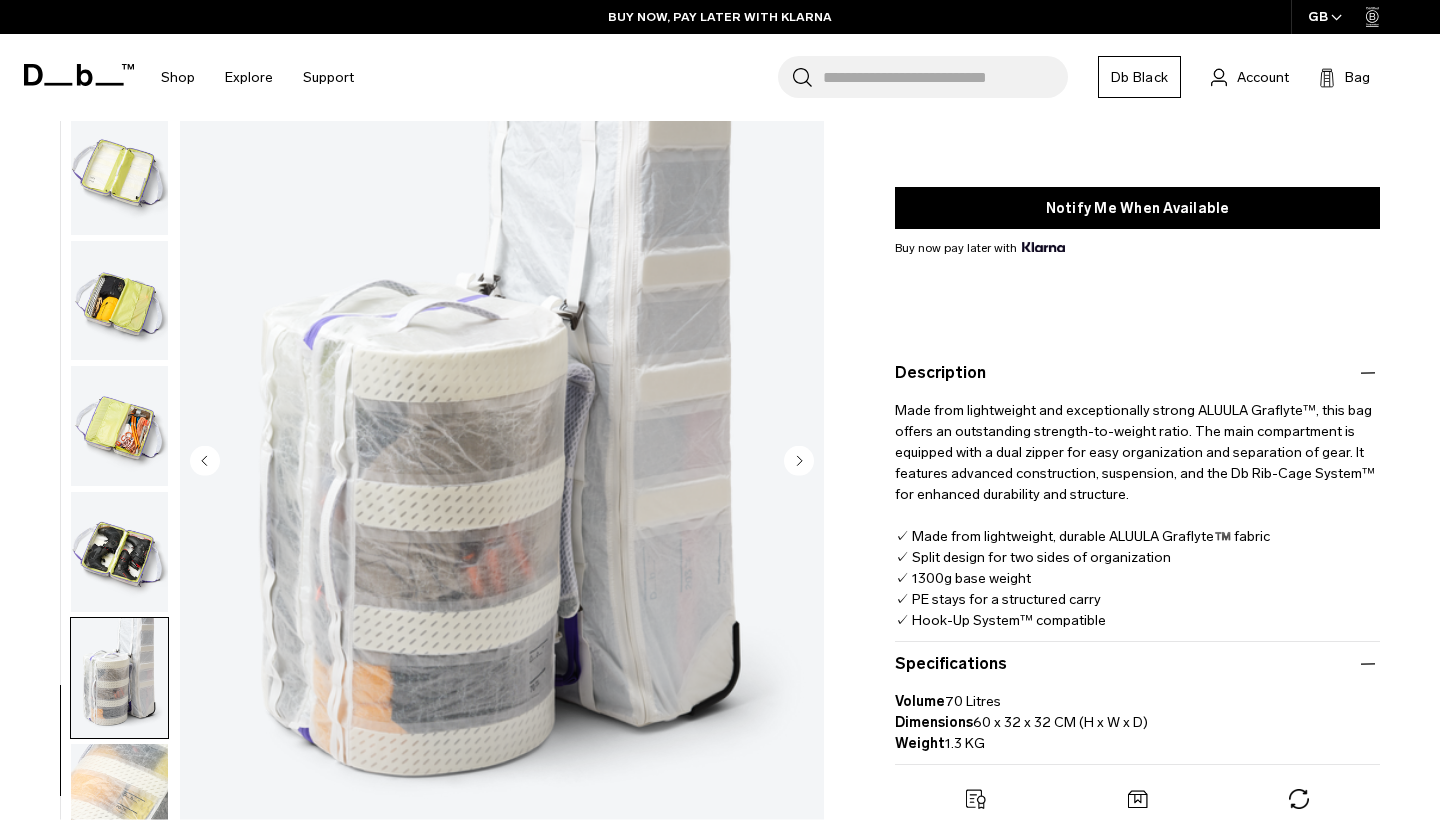scroll, scrollTop: 324, scrollLeft: 0, axis: vertical 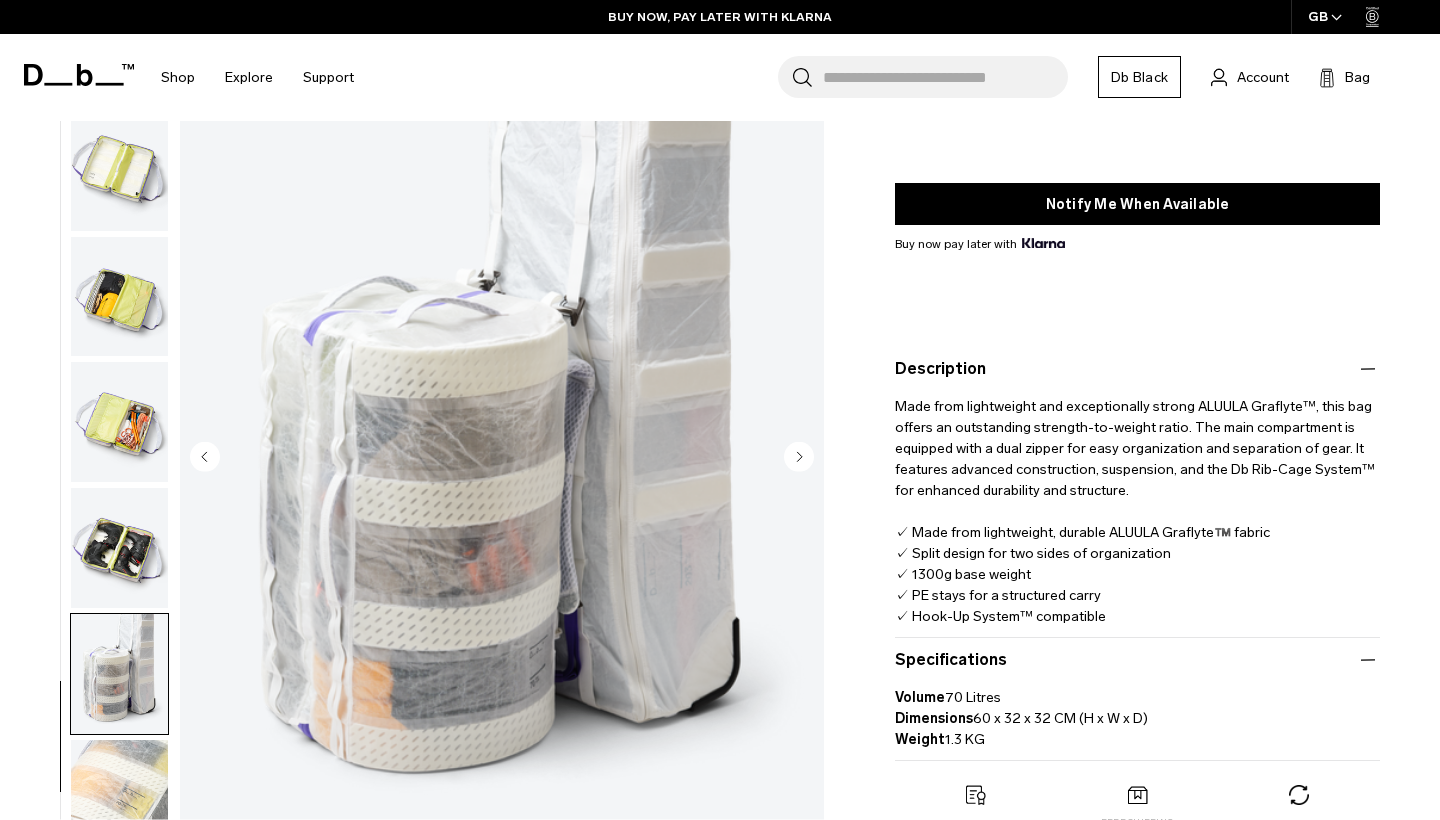 click at bounding box center [119, 800] 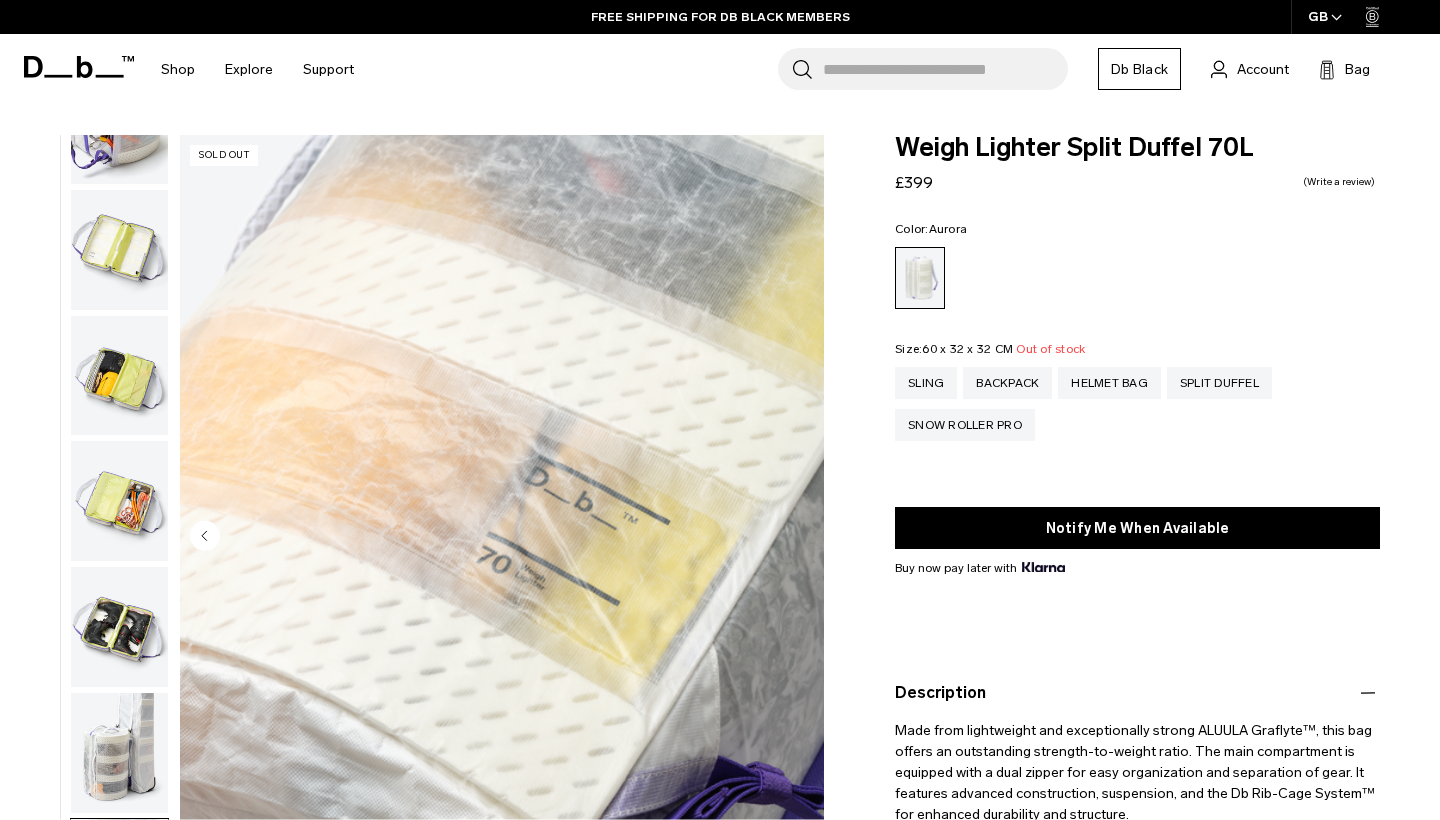 scroll, scrollTop: 0, scrollLeft: 0, axis: both 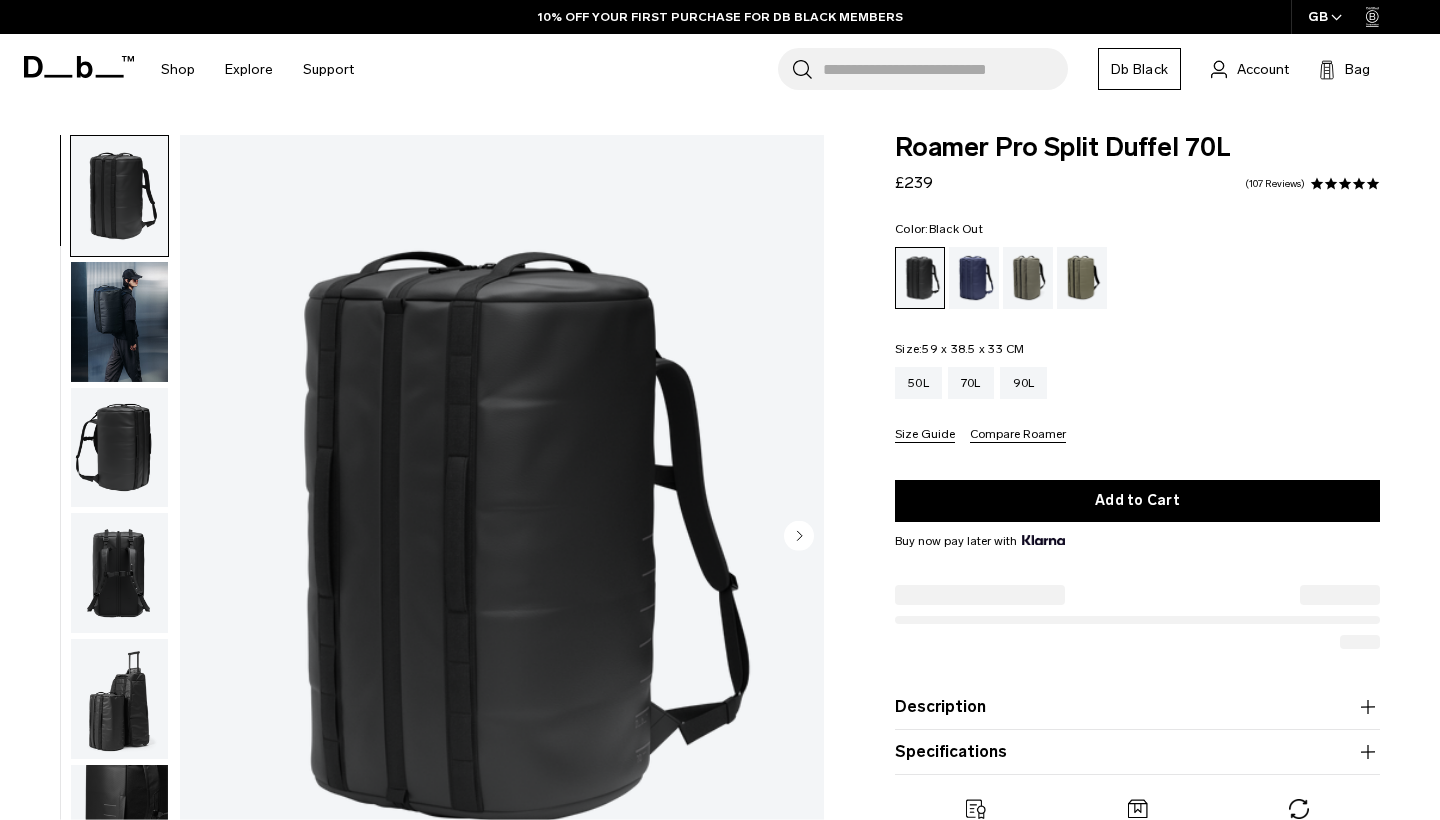 click on "Specifications" at bounding box center (1137, 752) 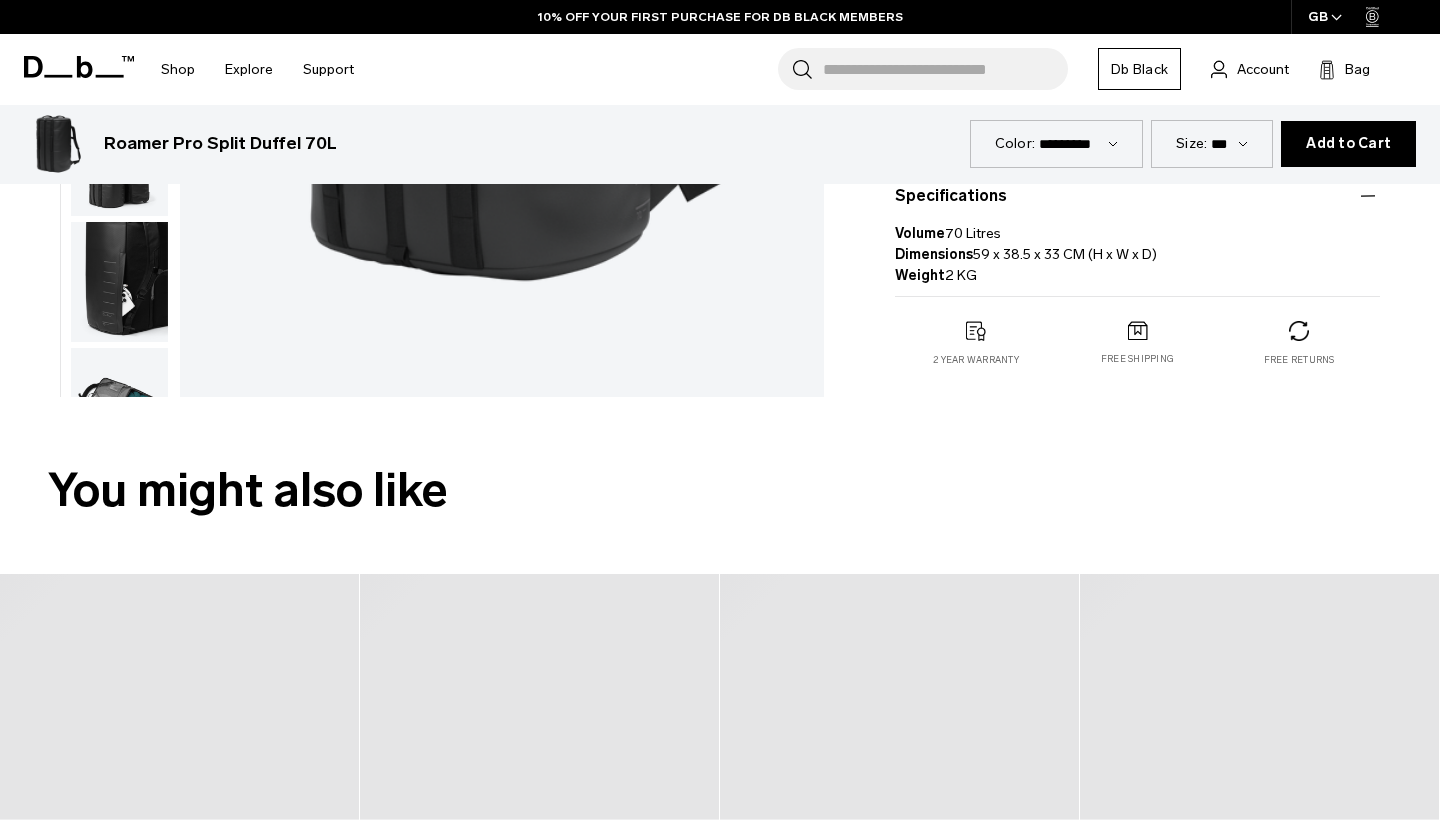scroll, scrollTop: 543, scrollLeft: 0, axis: vertical 